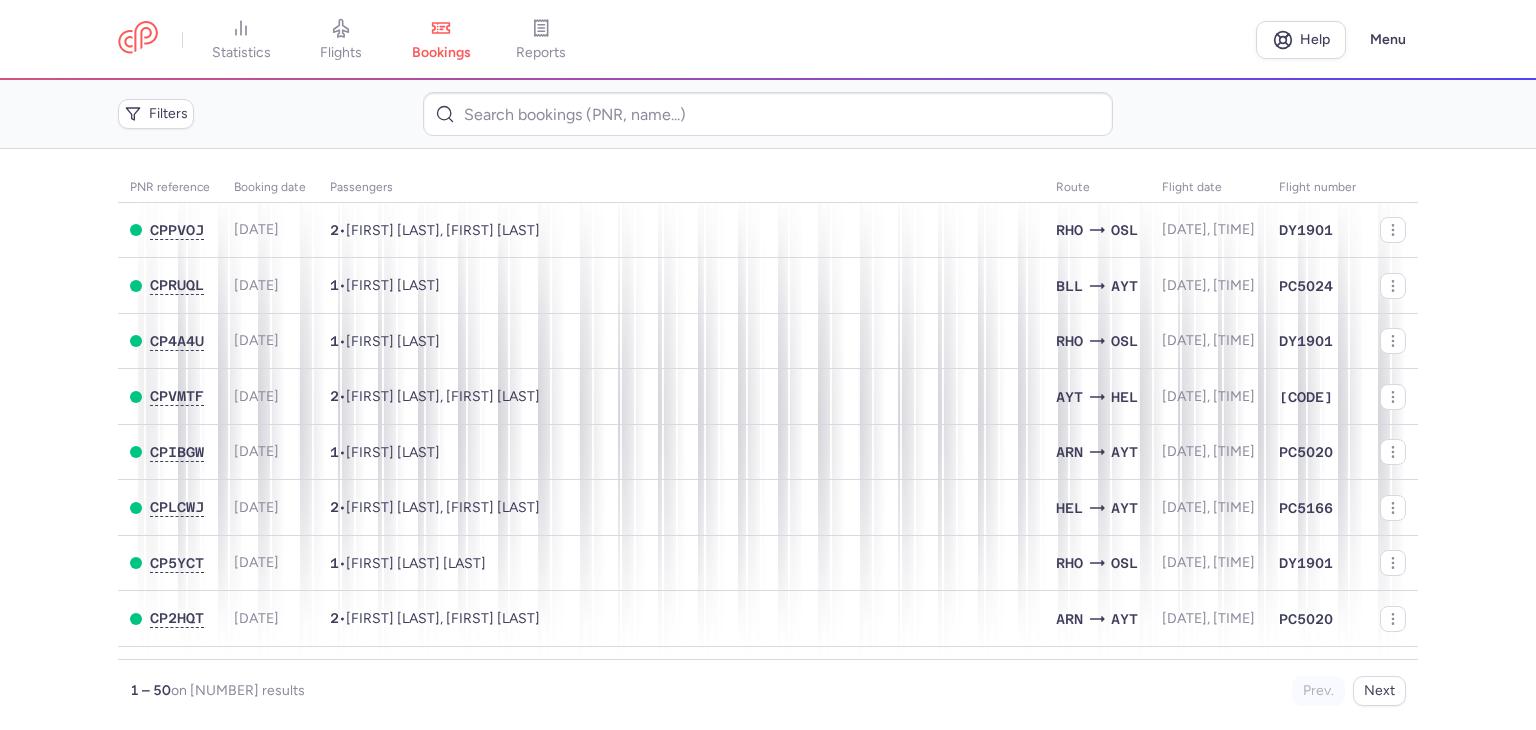scroll, scrollTop: 0, scrollLeft: 0, axis: both 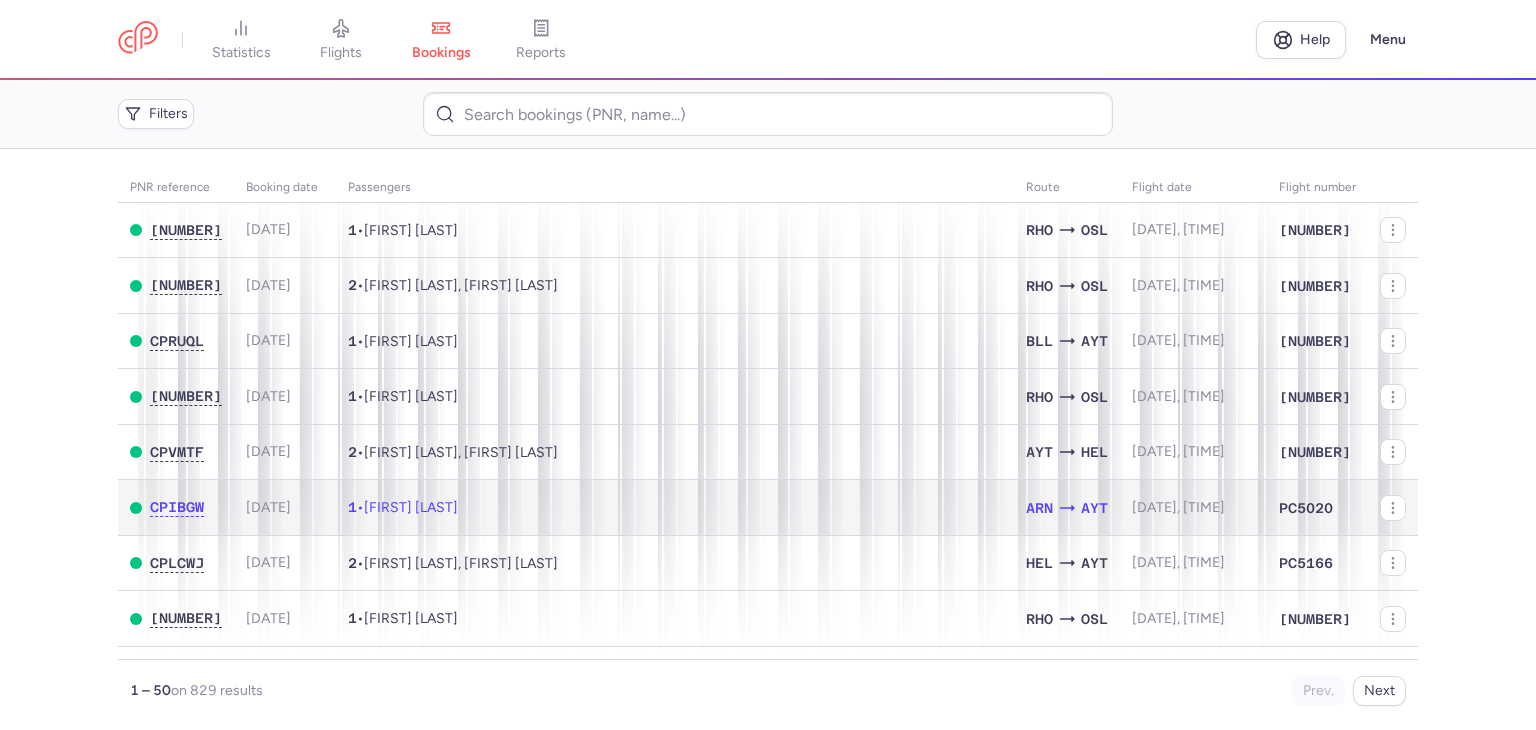 click on "1 • [FIRST] [LAST]" at bounding box center [675, 508] 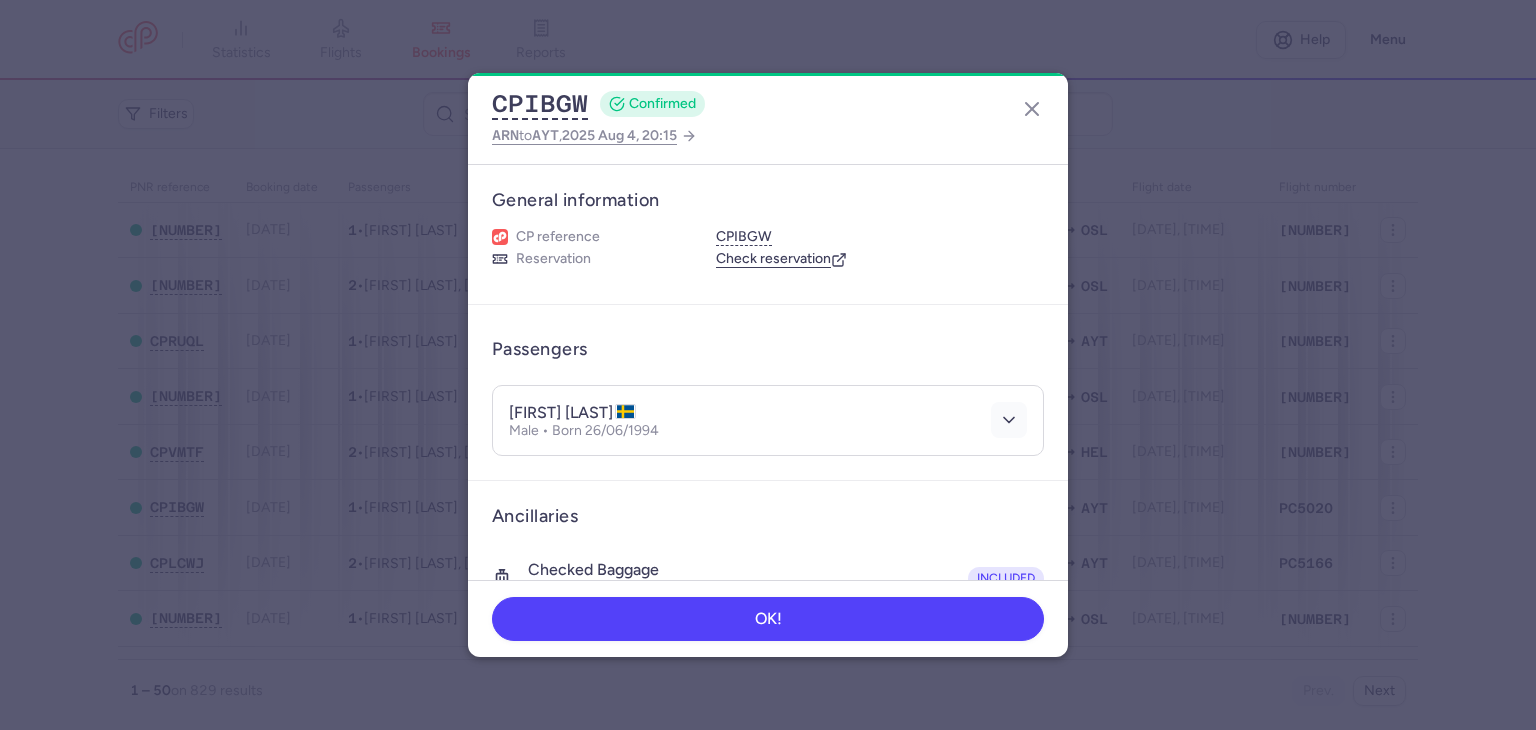 click on "[FIRST] [LAST] Male • Born 26/06/1994" at bounding box center (768, 420) 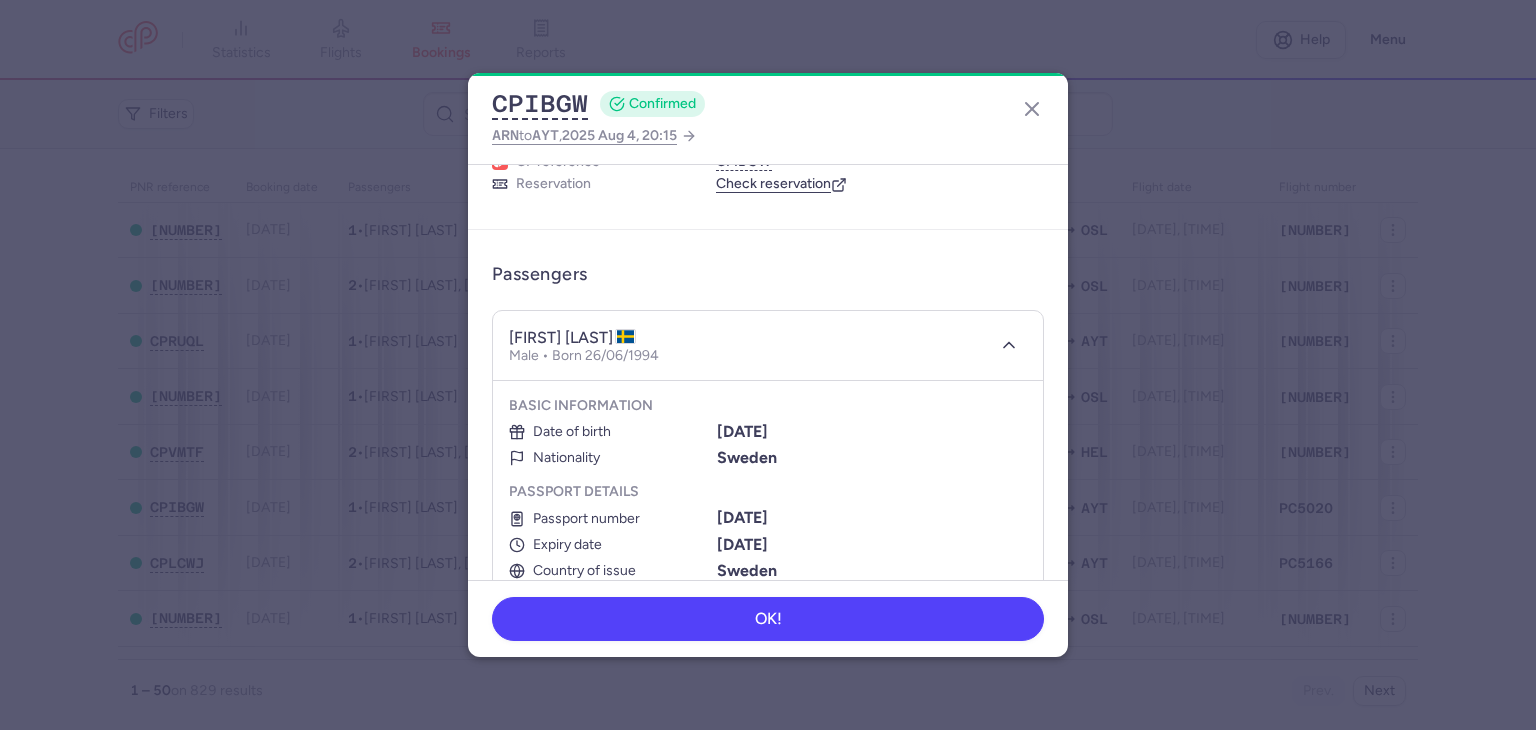 scroll, scrollTop: 128, scrollLeft: 0, axis: vertical 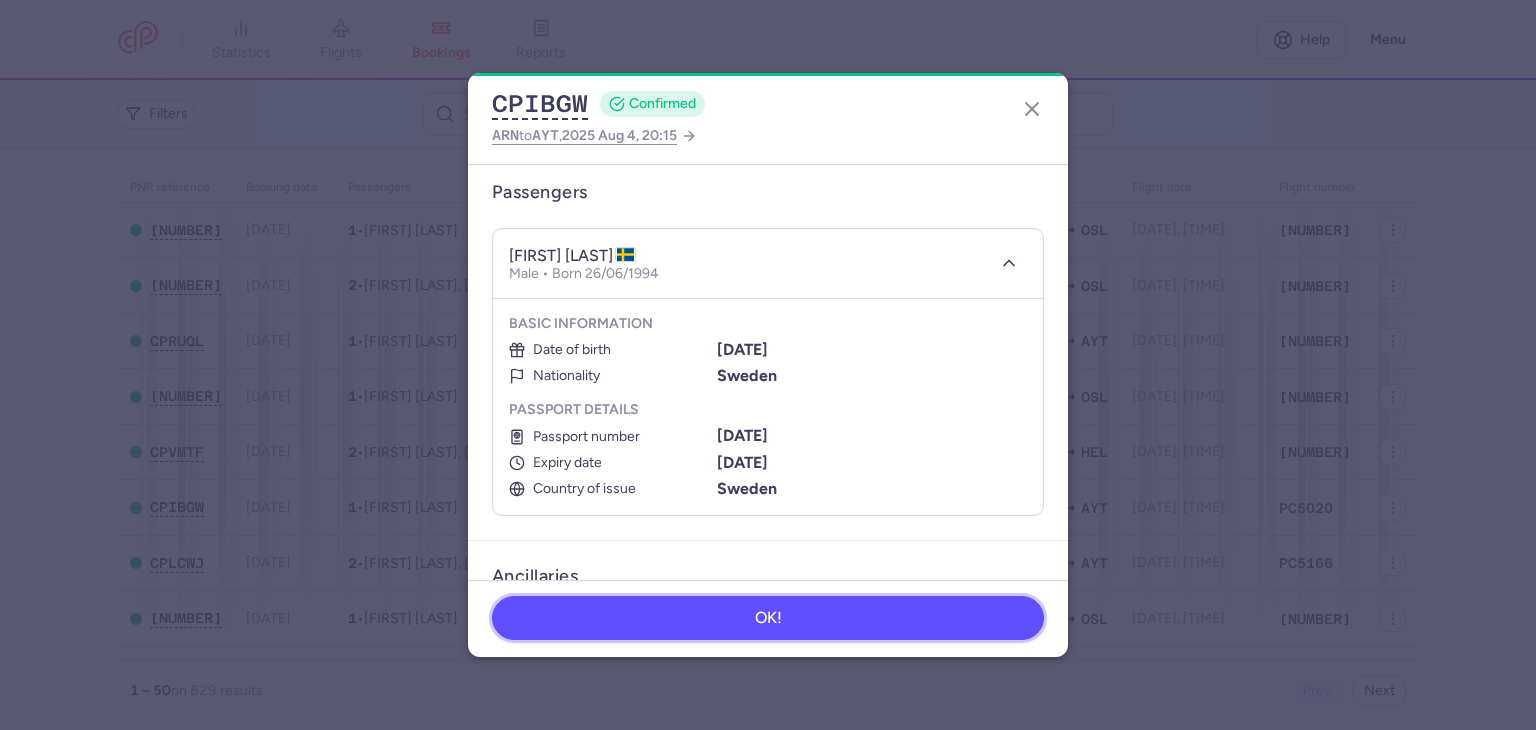 click on "OK!" at bounding box center (768, 618) 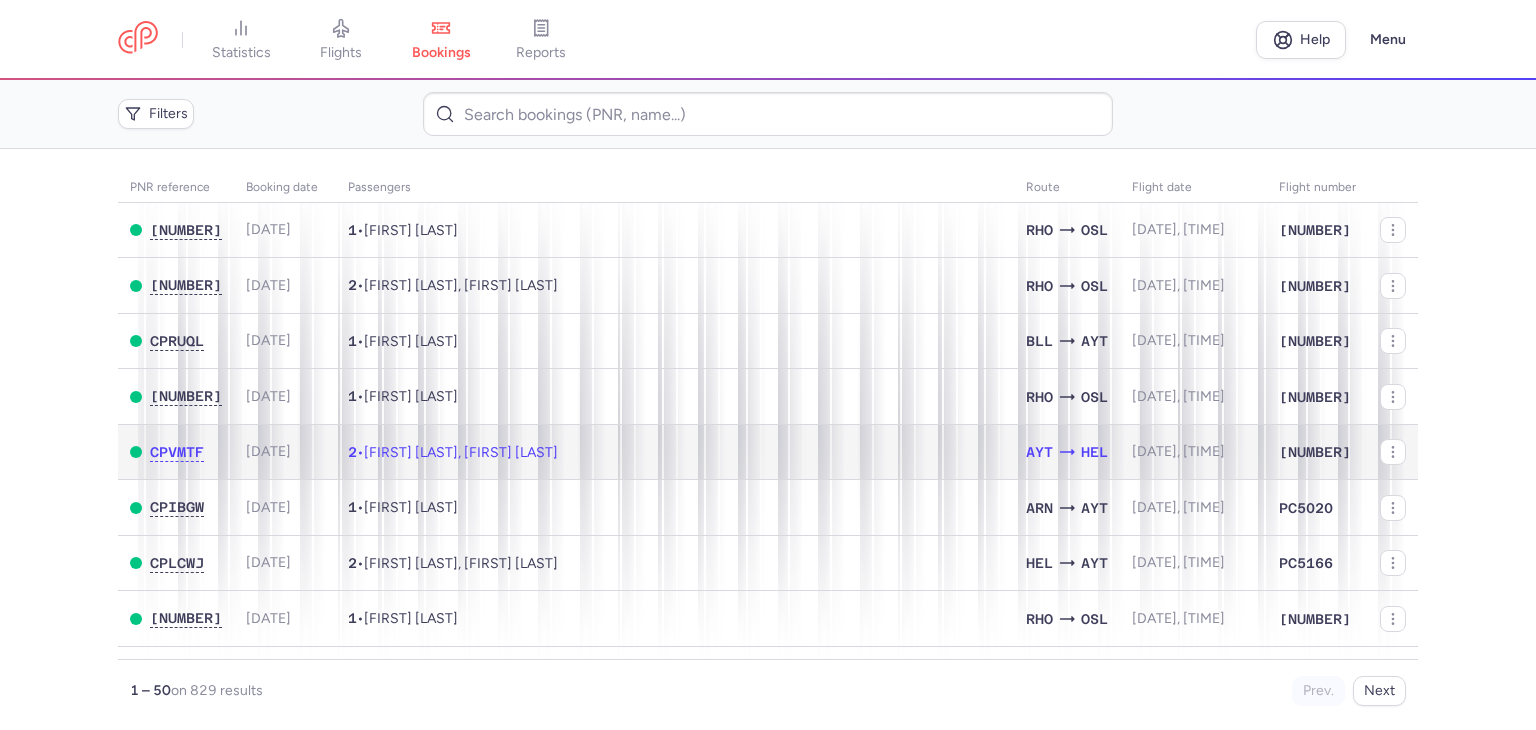 click on "2 • [FIRST] [LAST], [FIRST] [LAST]" at bounding box center [675, 452] 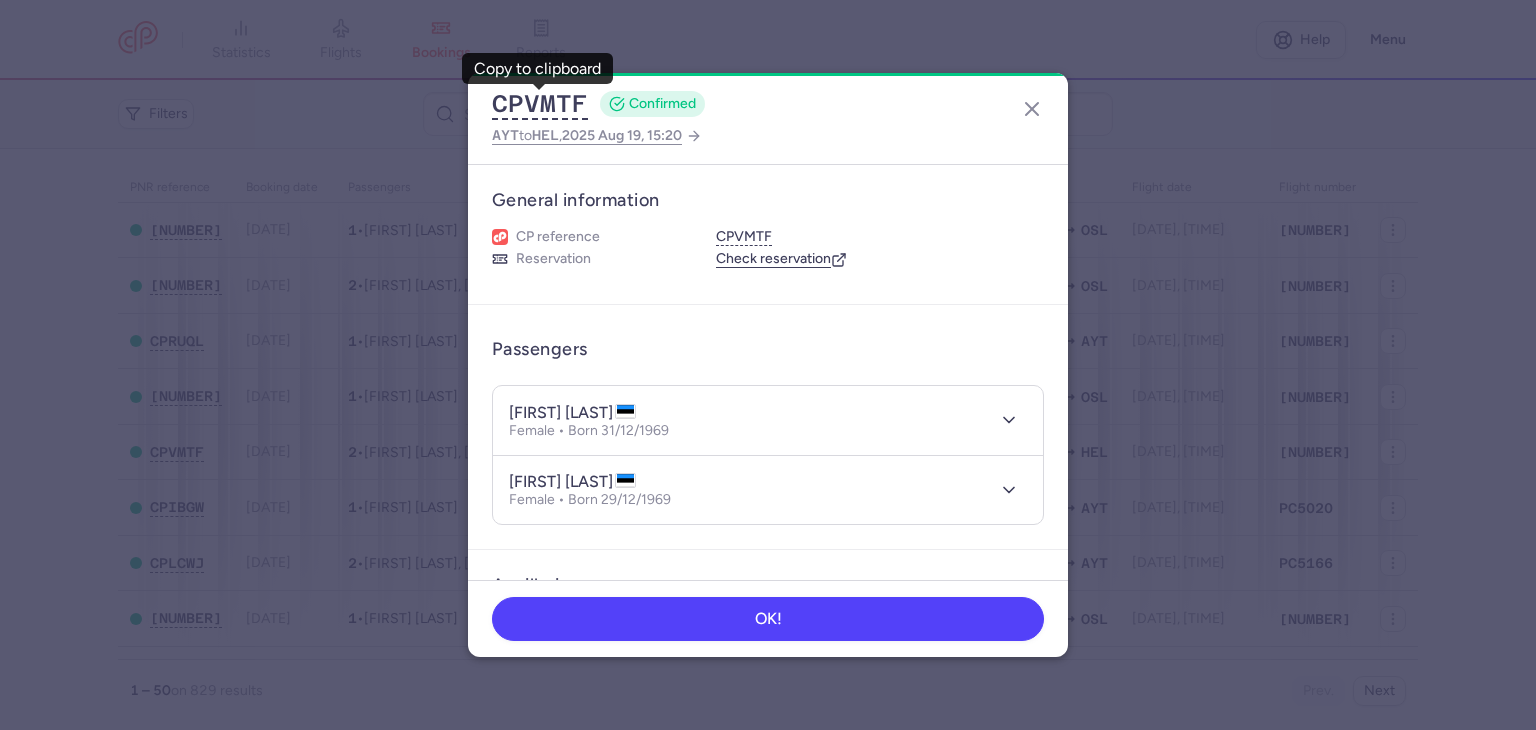 type 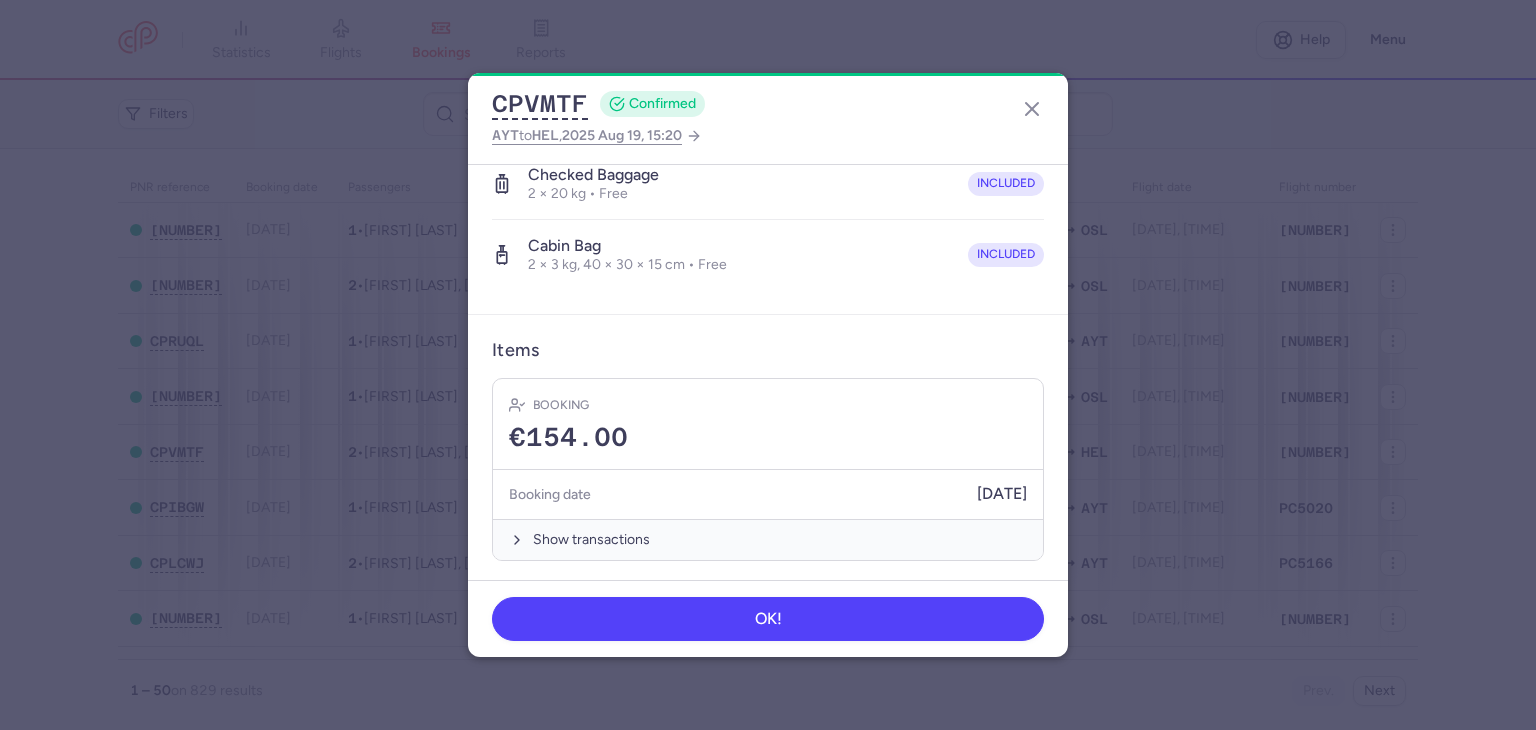 scroll, scrollTop: 0, scrollLeft: 0, axis: both 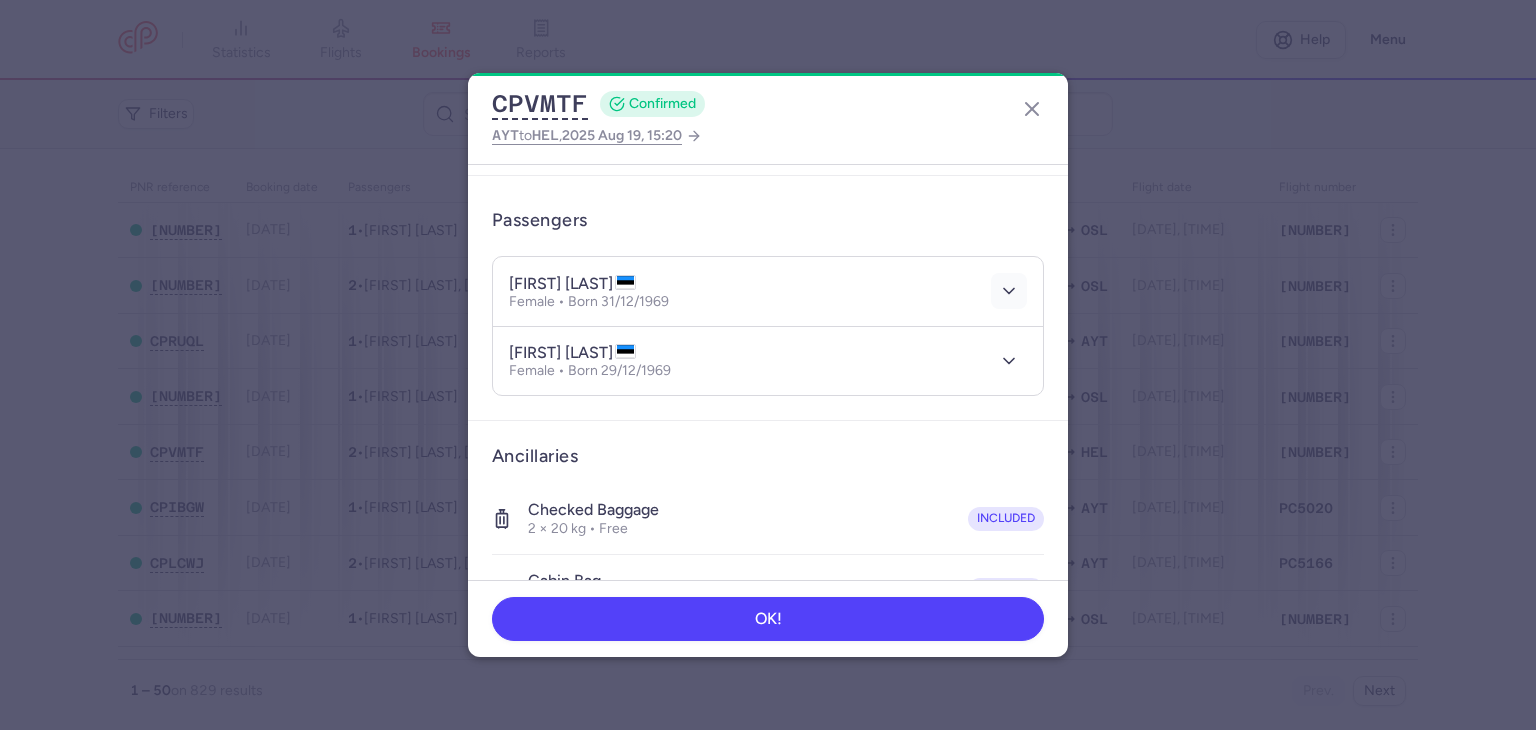 click 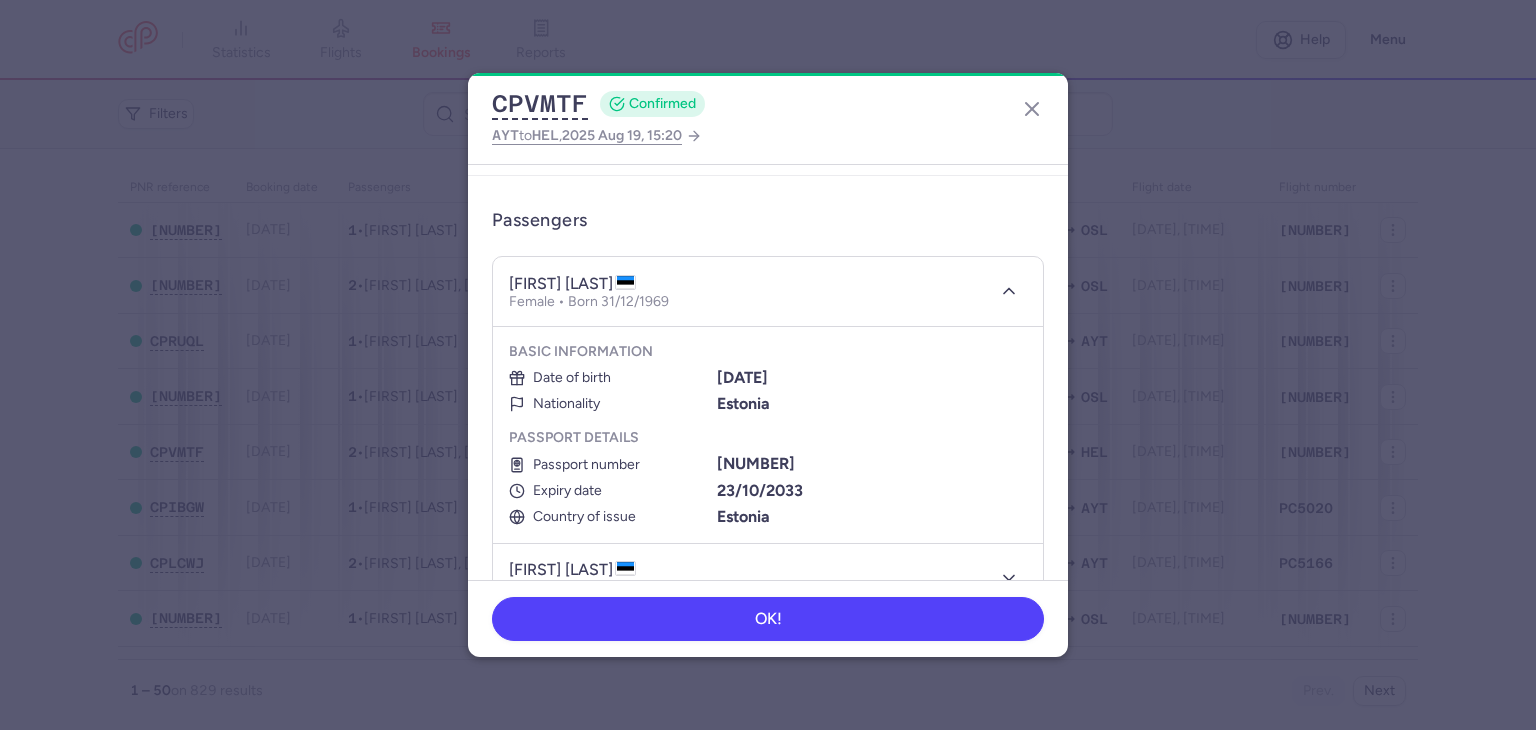 type 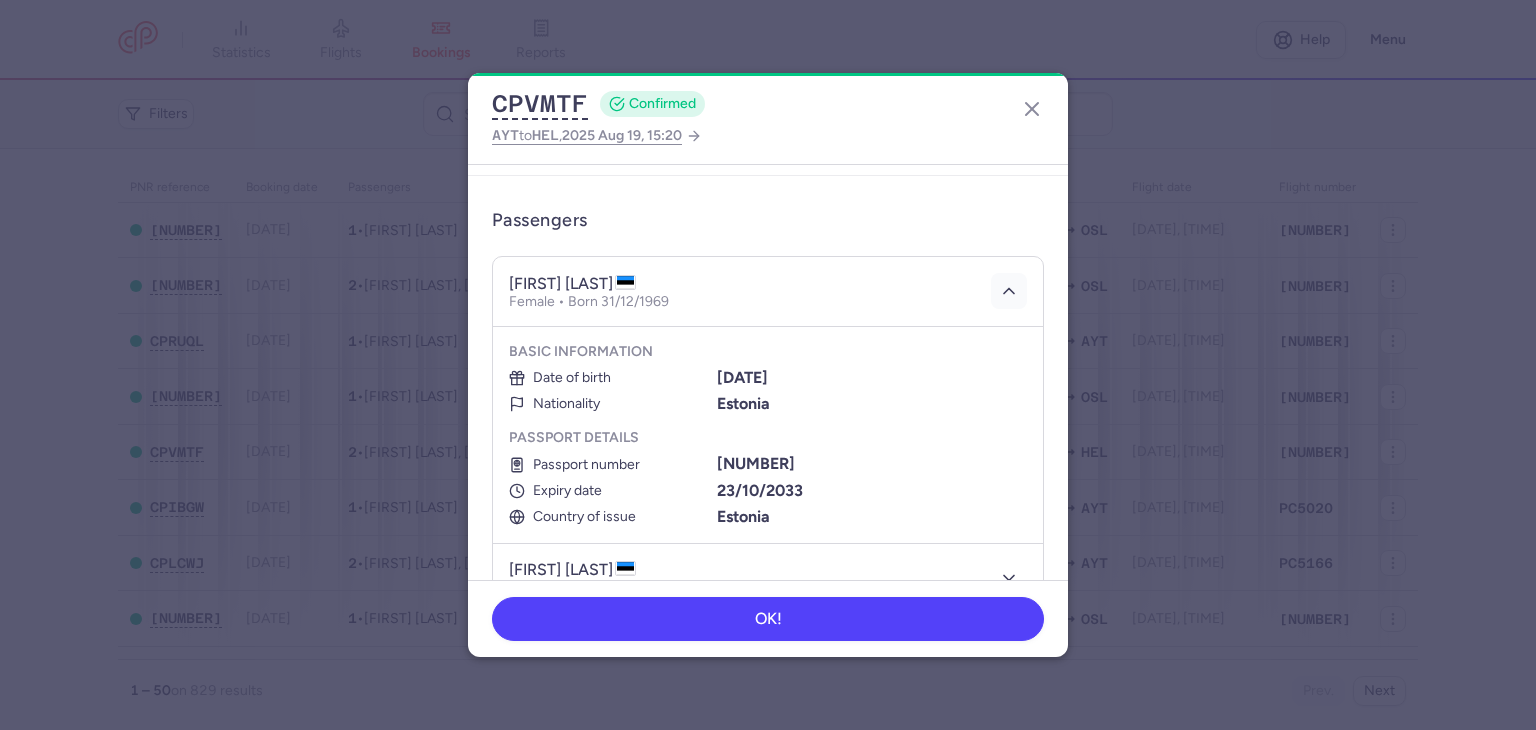 click at bounding box center (1009, 291) 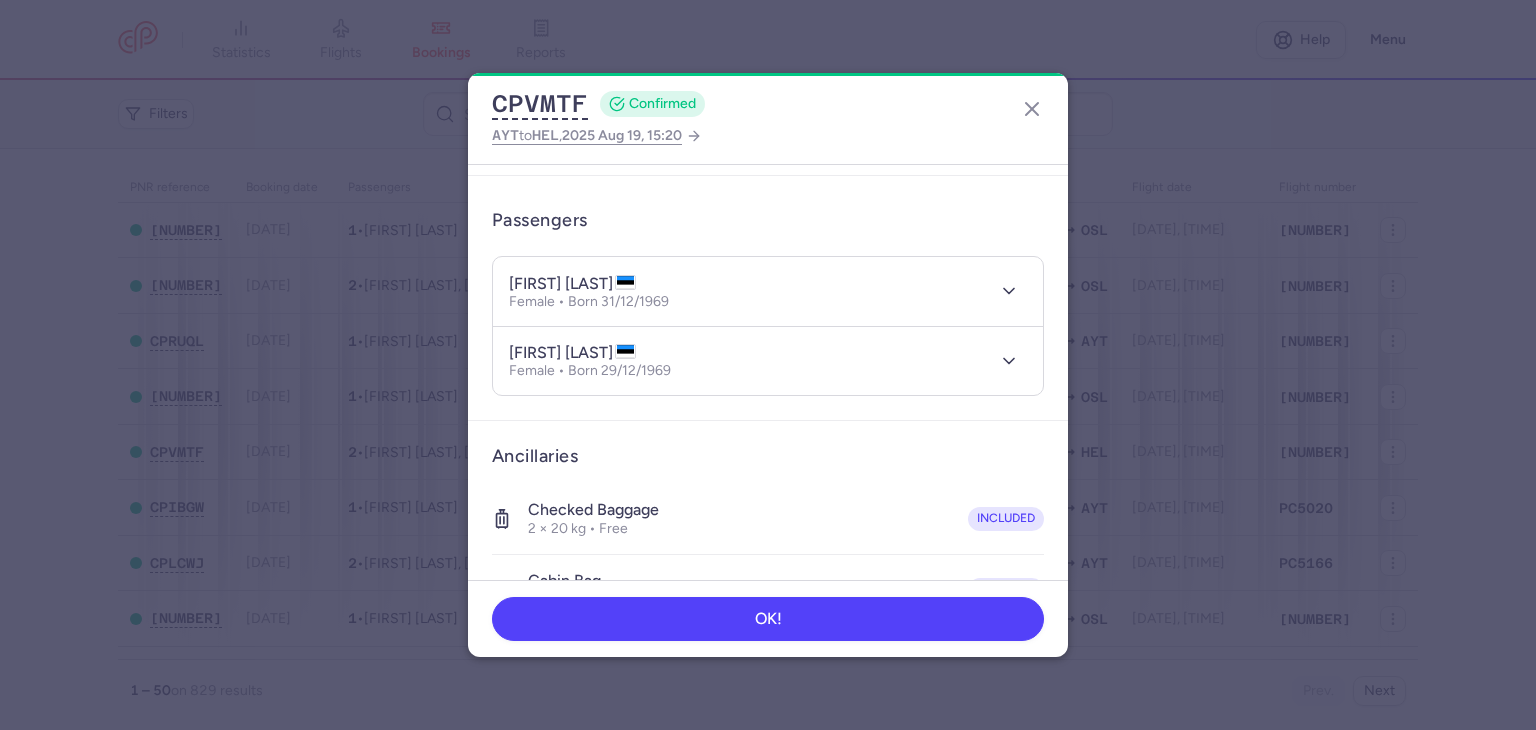 click on "[FIRST] [LAST] Female • Born 29/12/1969" at bounding box center (768, 361) 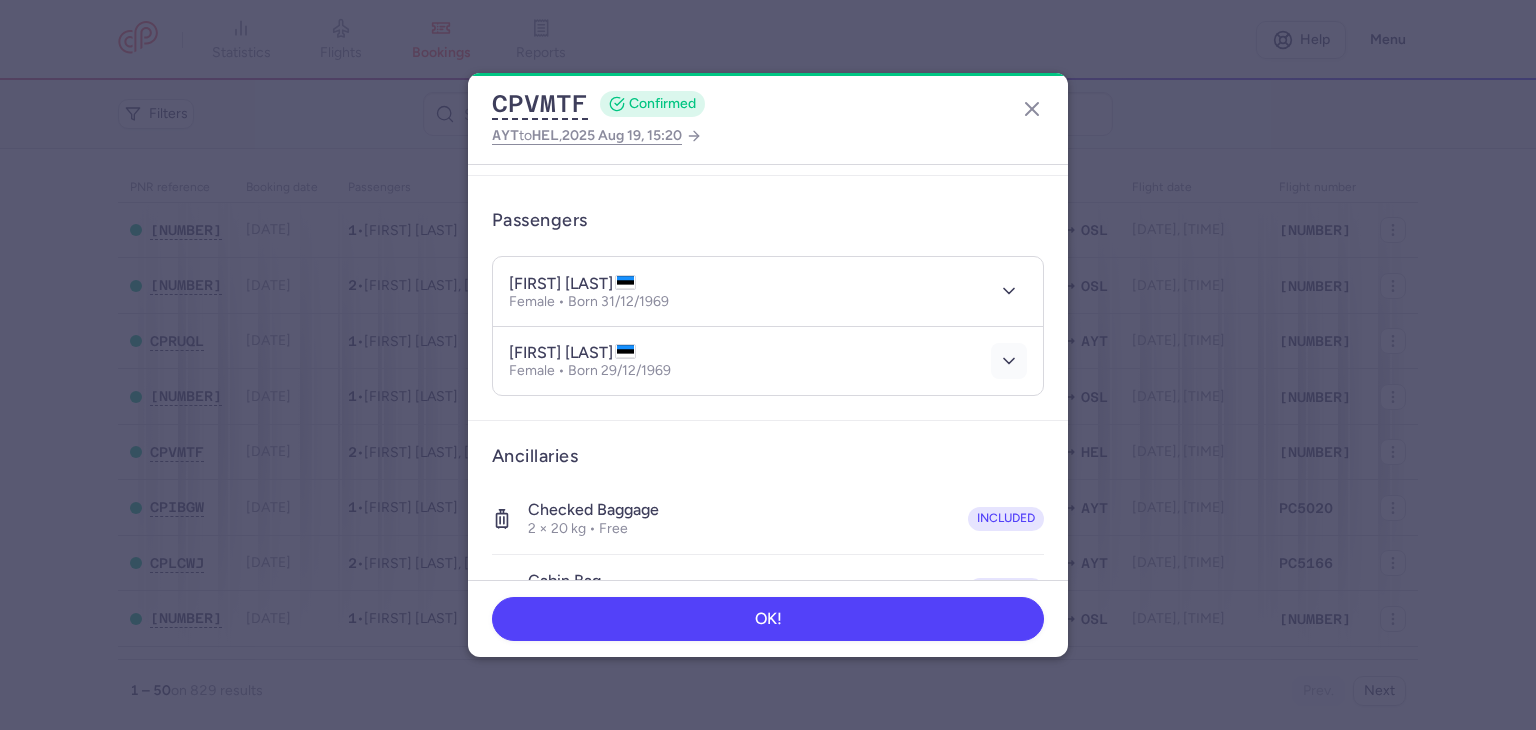 click 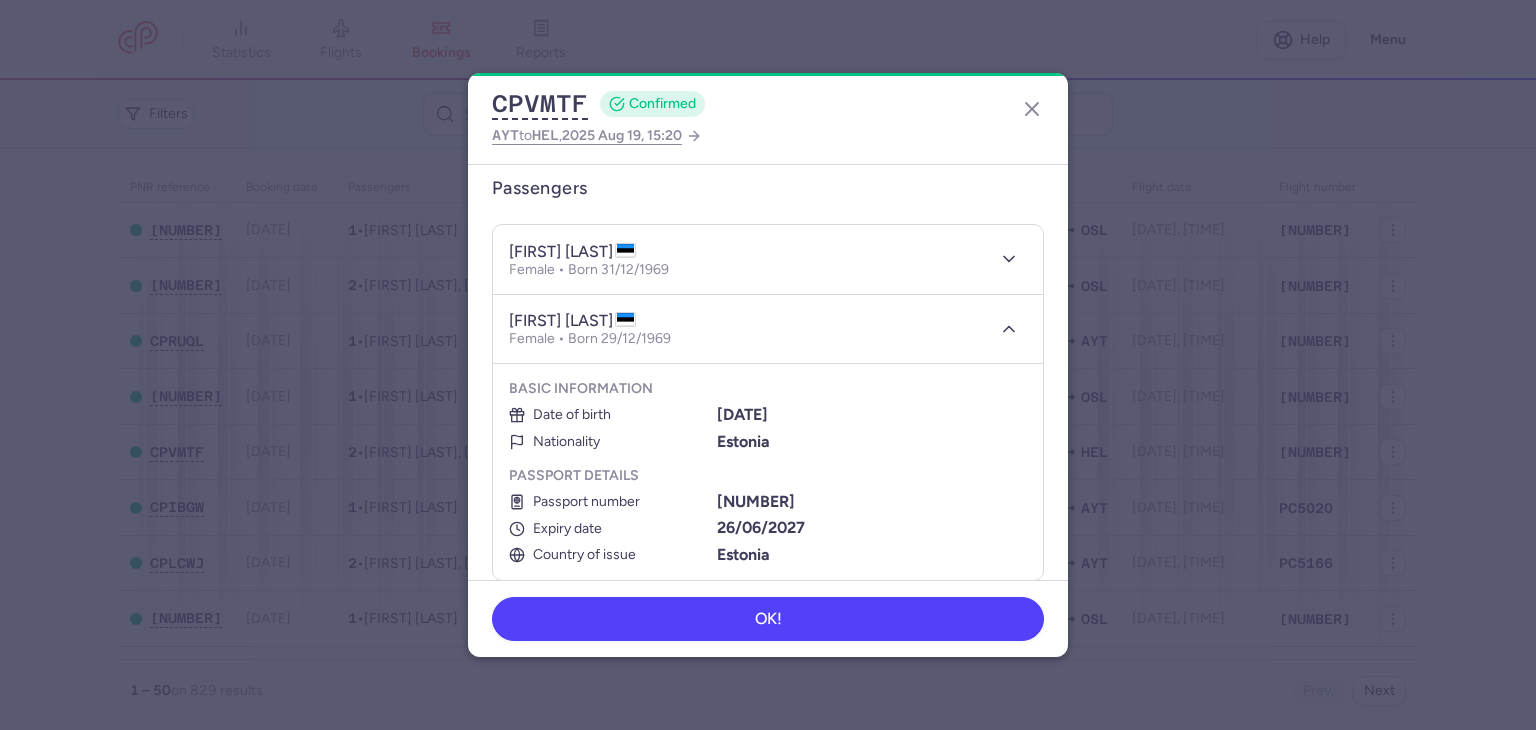 scroll, scrollTop: 187, scrollLeft: 0, axis: vertical 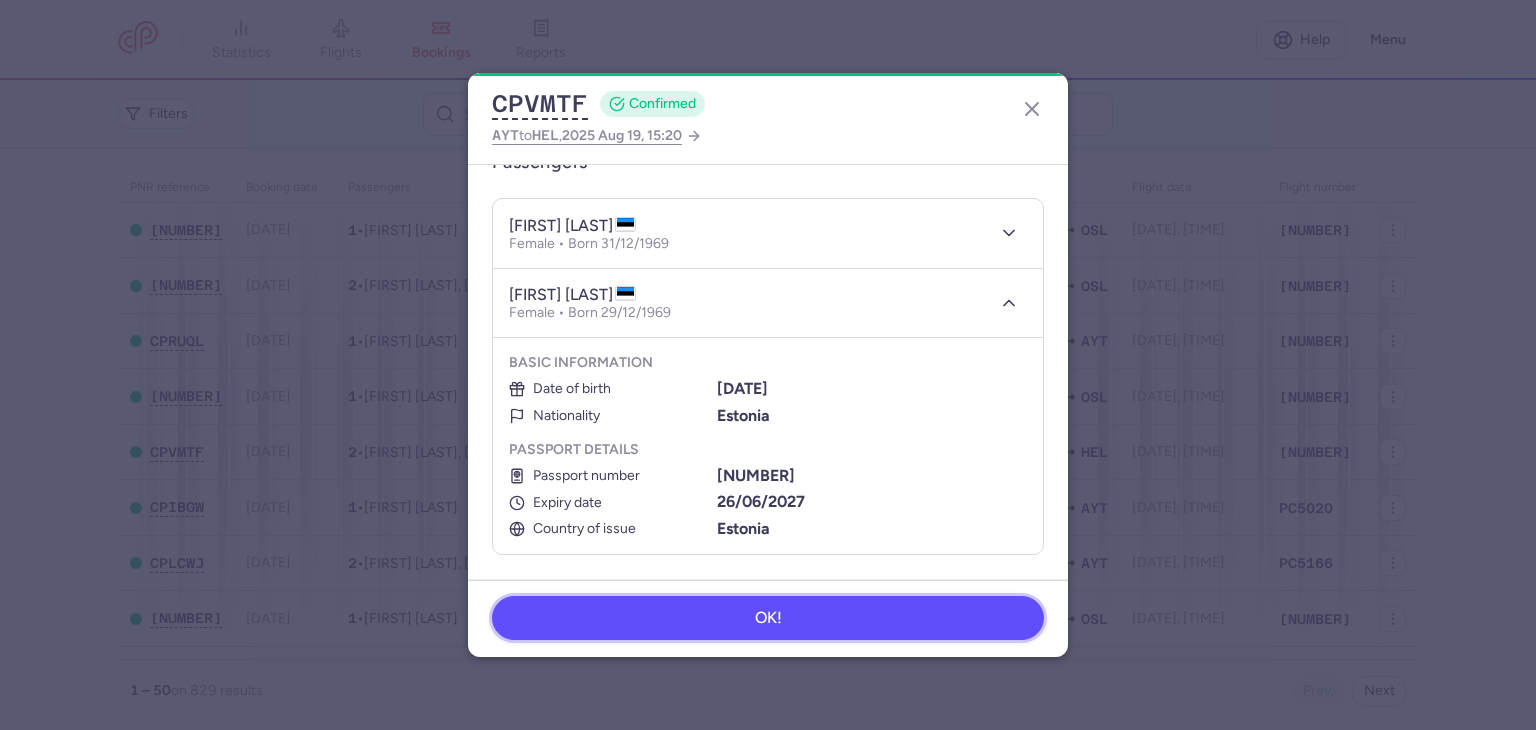 click on "OK!" at bounding box center [768, 618] 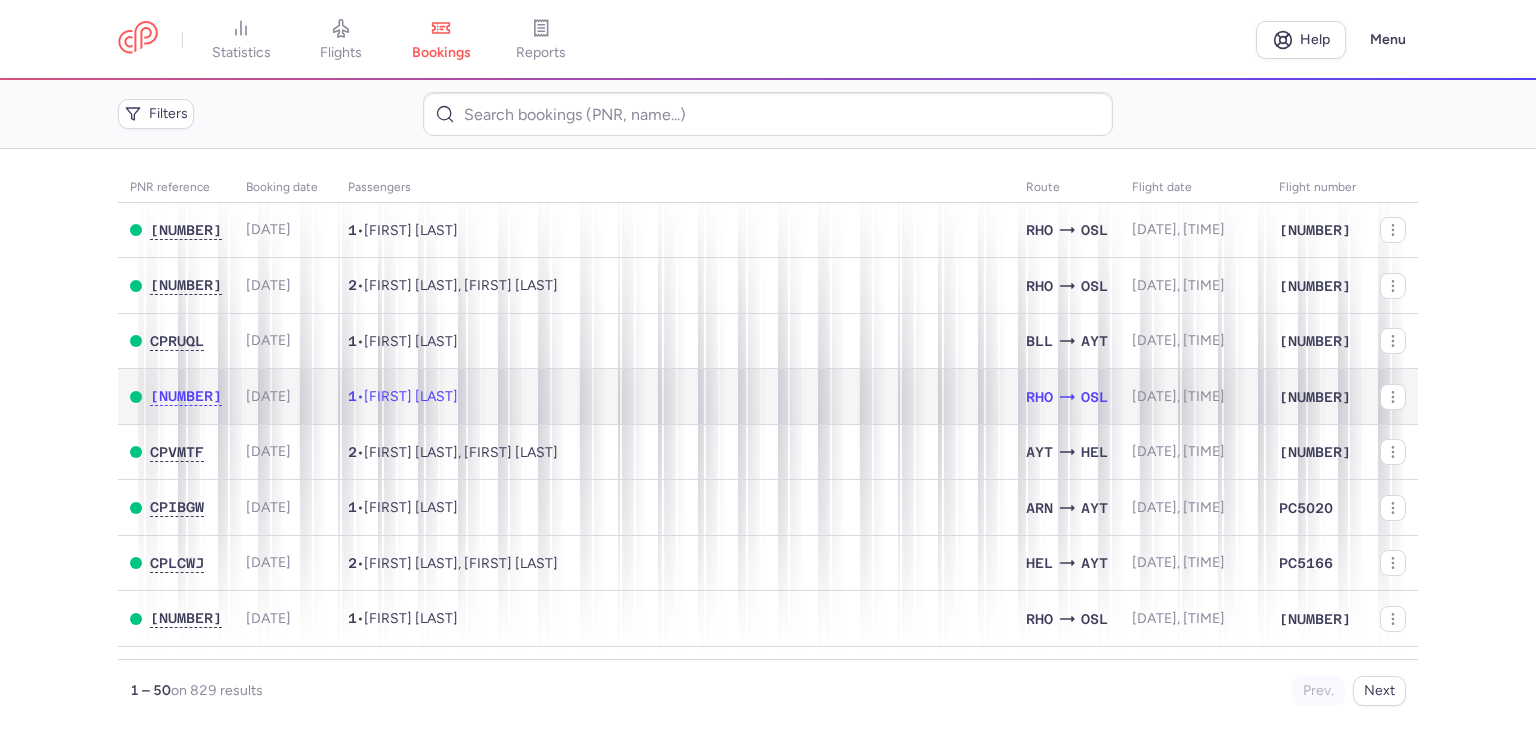 click on "1 • [FIRST] [LAST]" at bounding box center [675, 397] 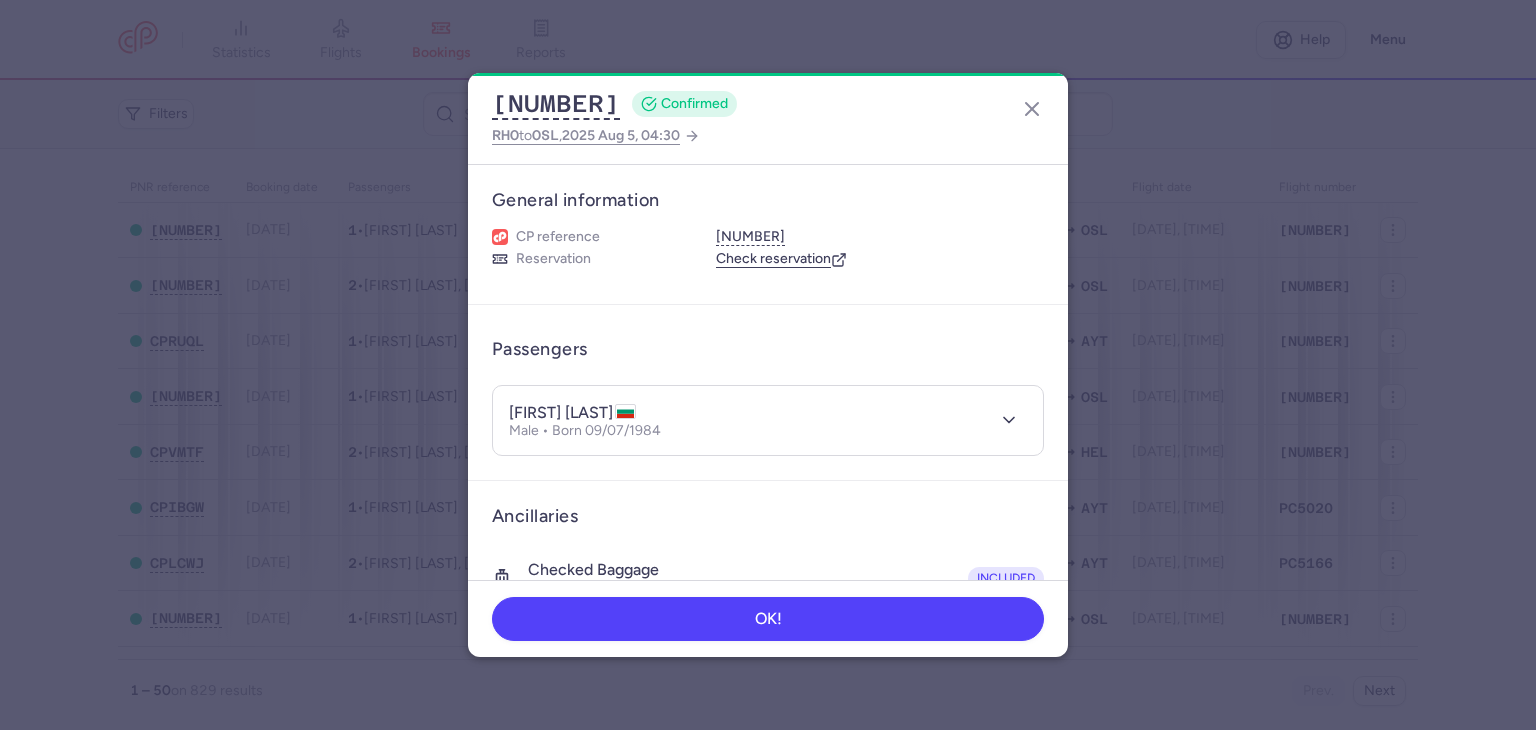 type 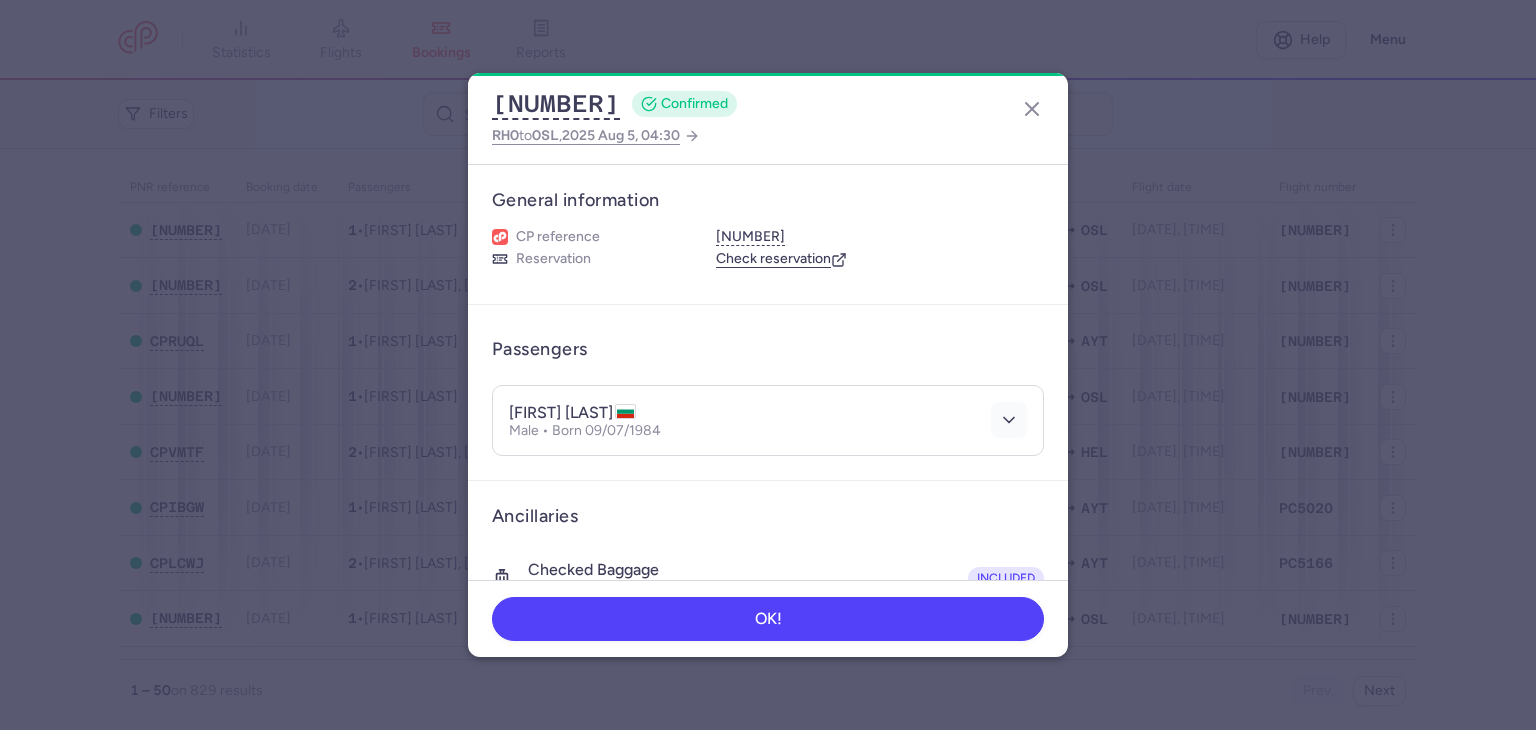 click at bounding box center [1009, 420] 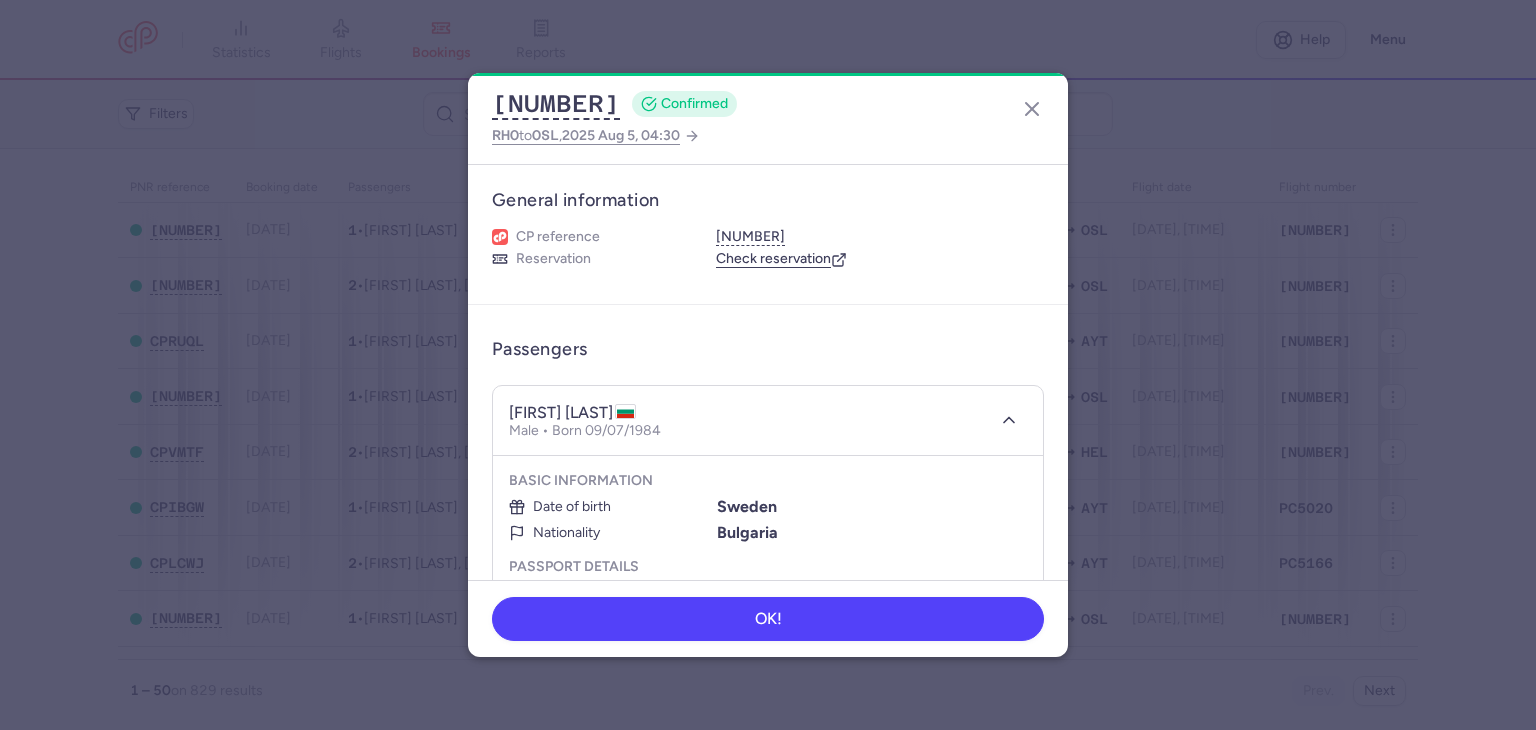 type 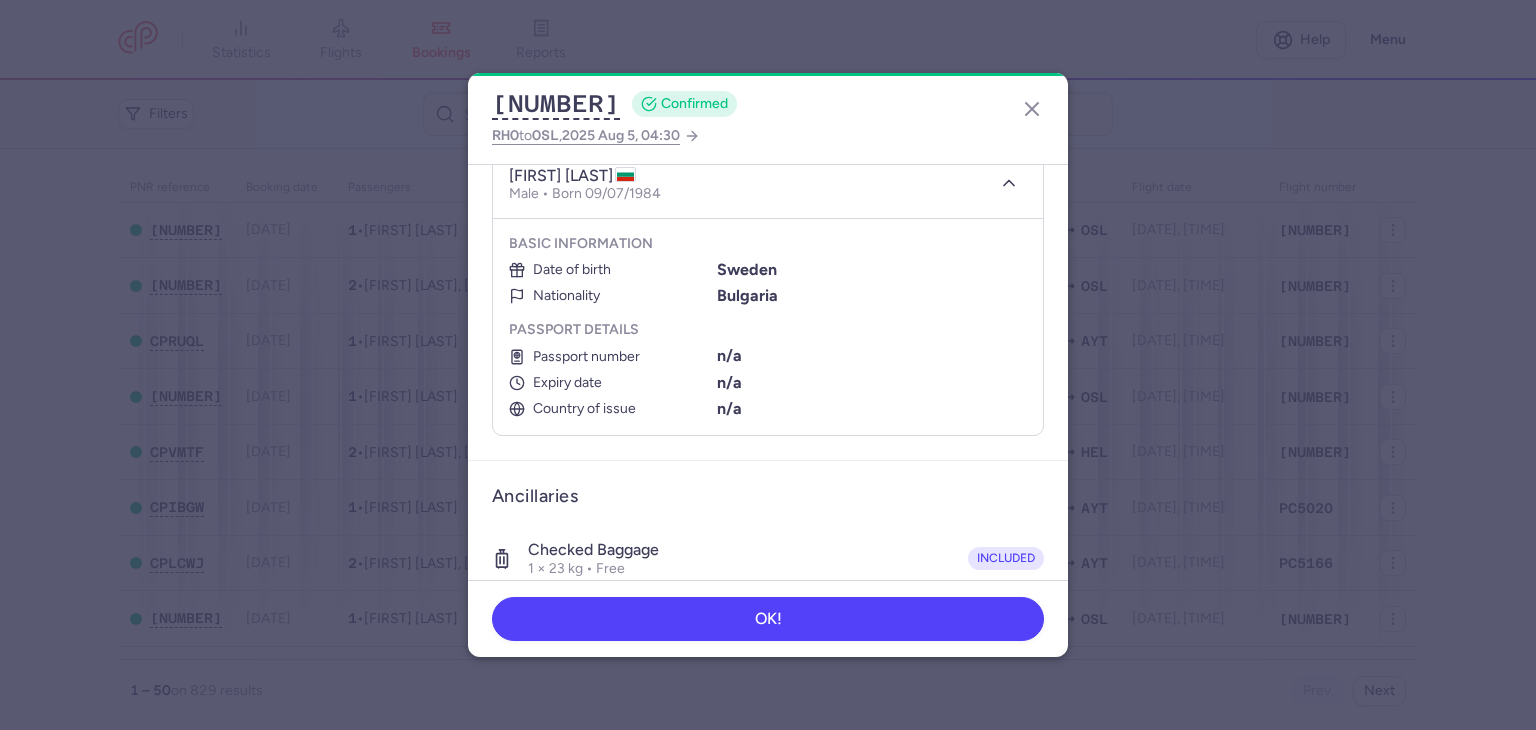 scroll, scrollTop: 242, scrollLeft: 0, axis: vertical 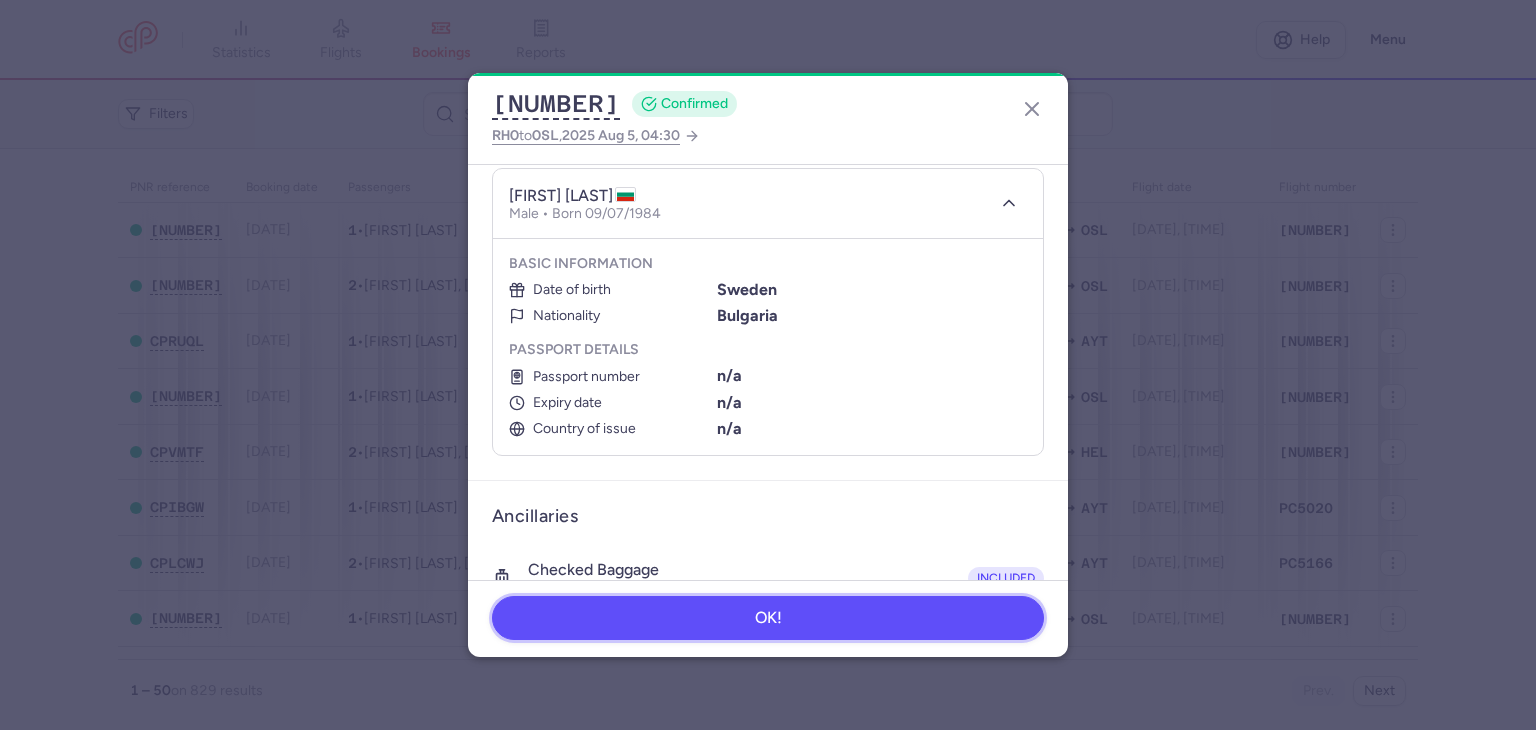 click on "OK!" at bounding box center [768, 618] 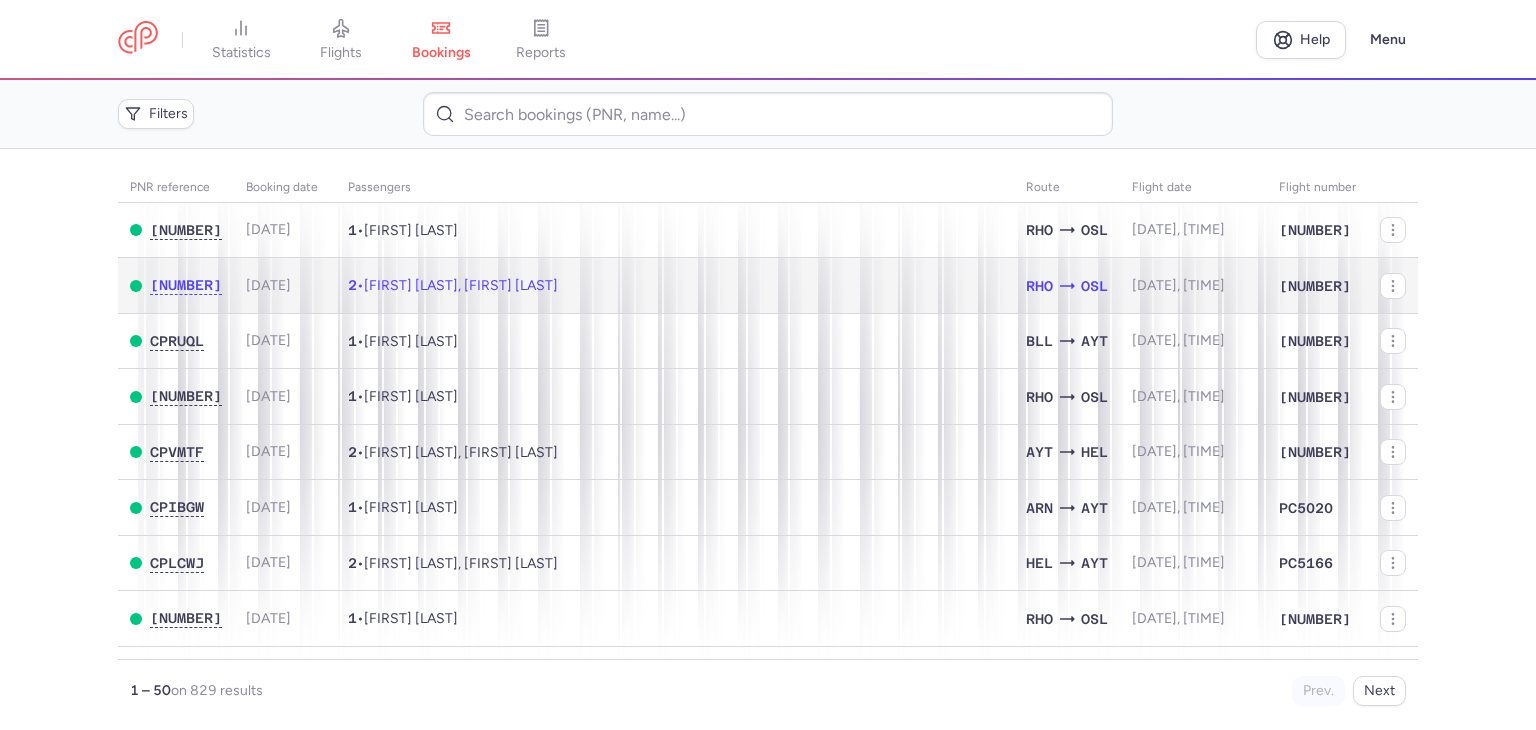 click on "2 • [FIRST] [LAST], [FIRST] [LAST]" at bounding box center (675, 286) 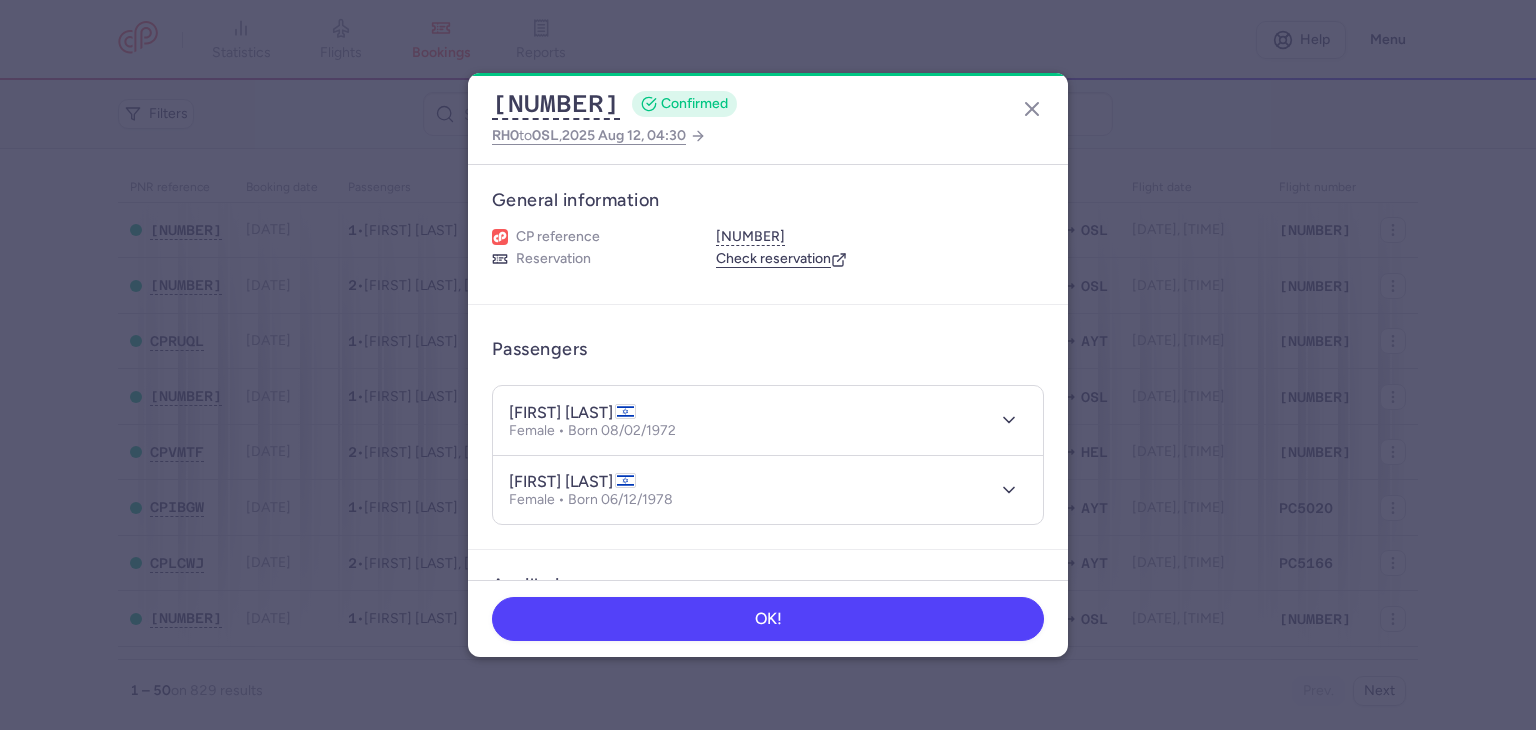 type 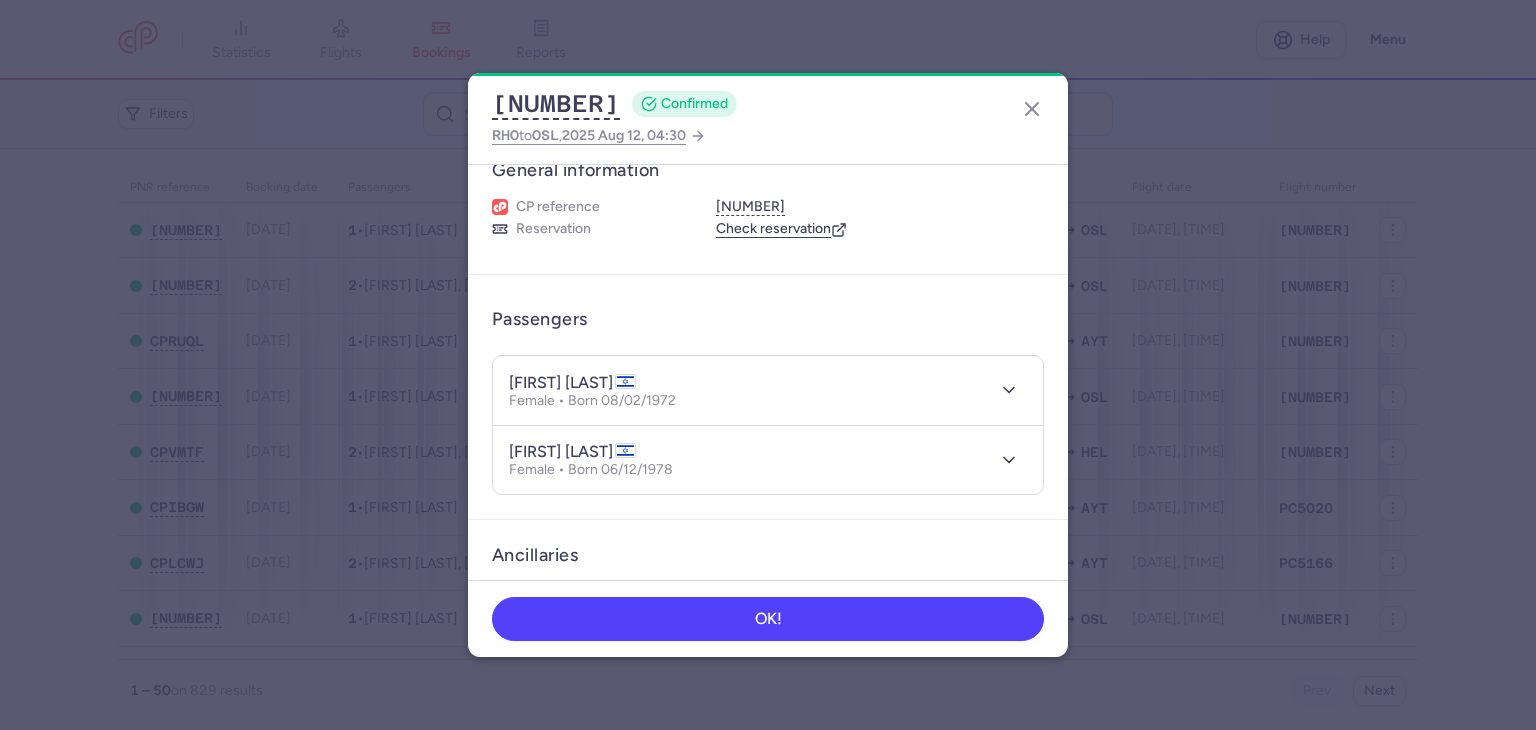 scroll, scrollTop: 0, scrollLeft: 0, axis: both 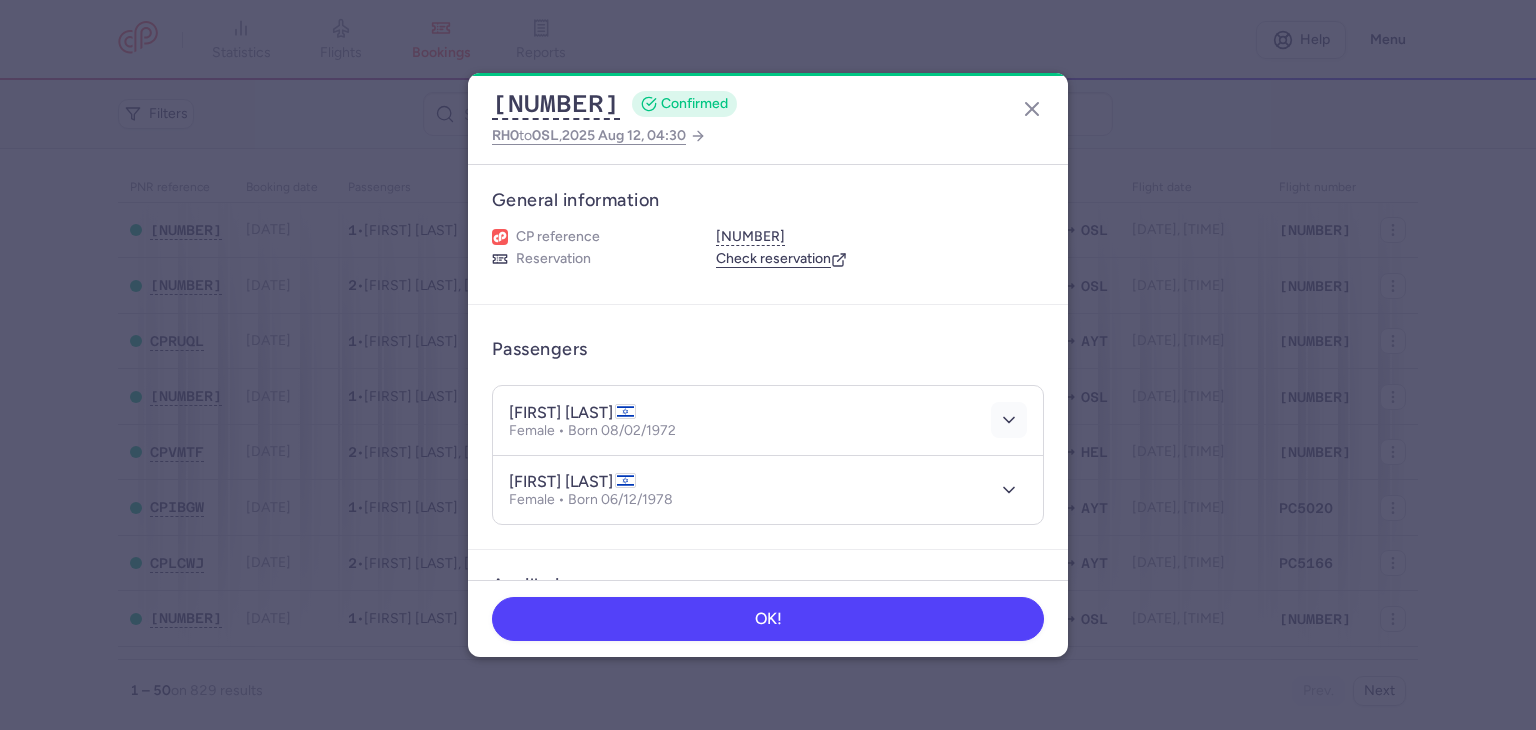 click at bounding box center [1009, 420] 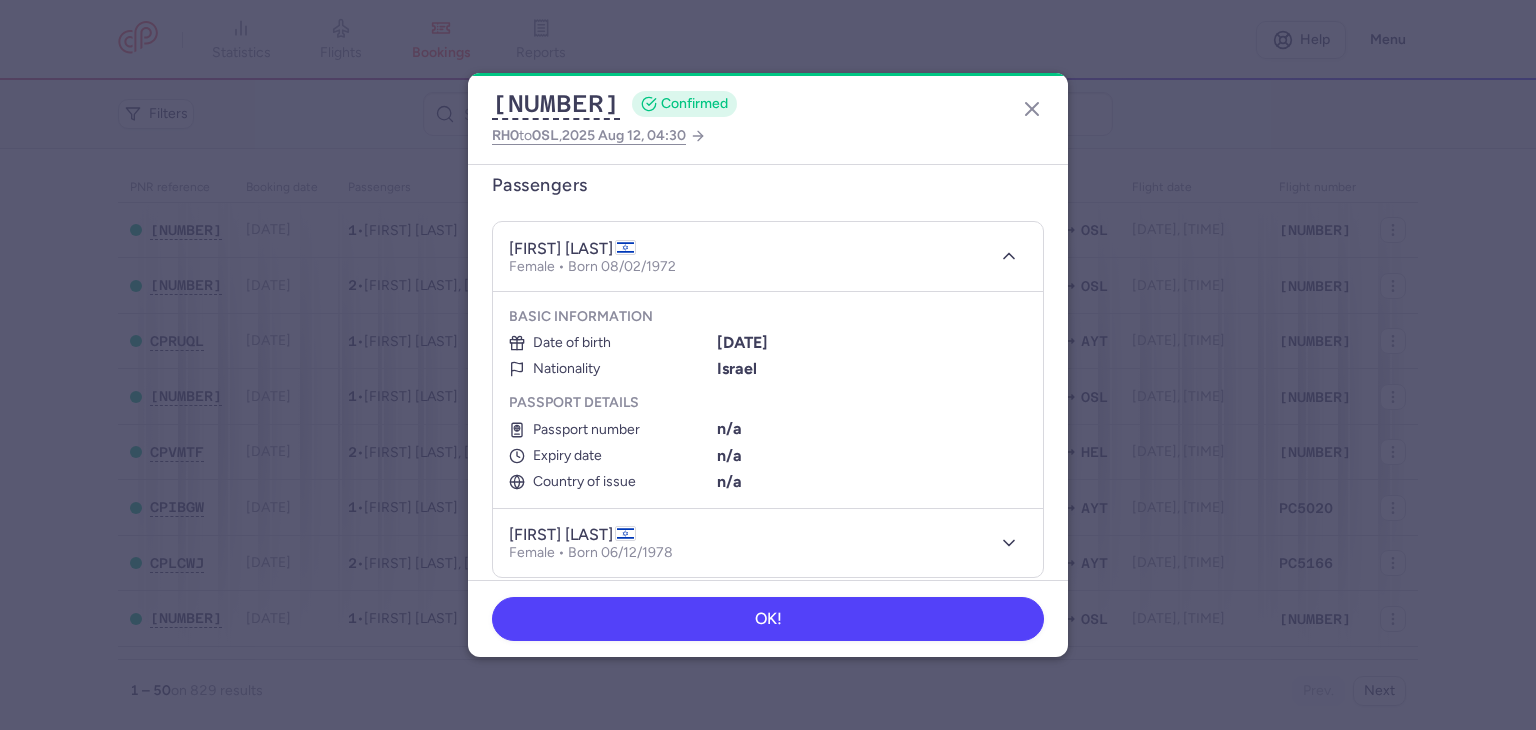 scroll, scrollTop: 196, scrollLeft: 0, axis: vertical 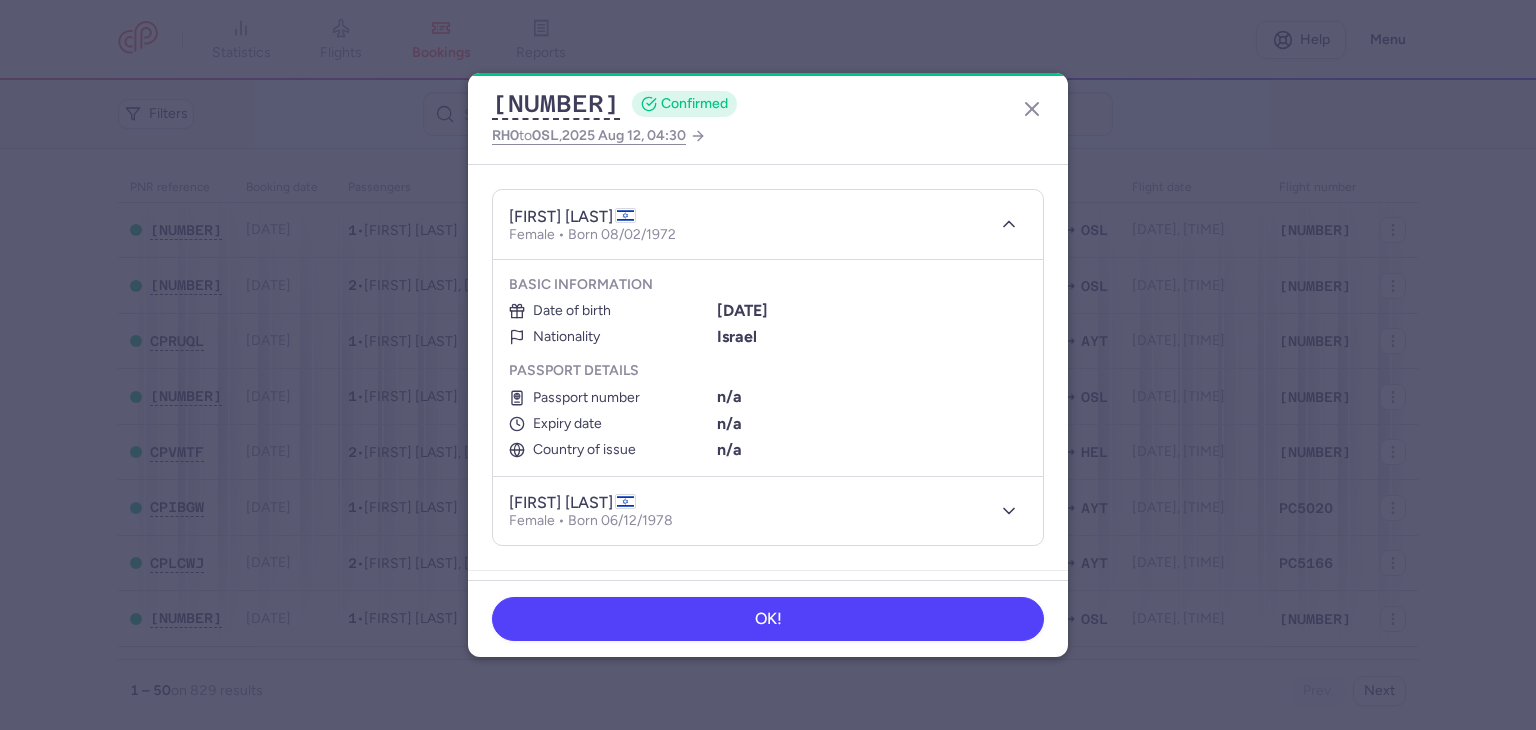 drag, startPoint x: 996, startPoint y: 231, endPoint x: 996, endPoint y: 276, distance: 45 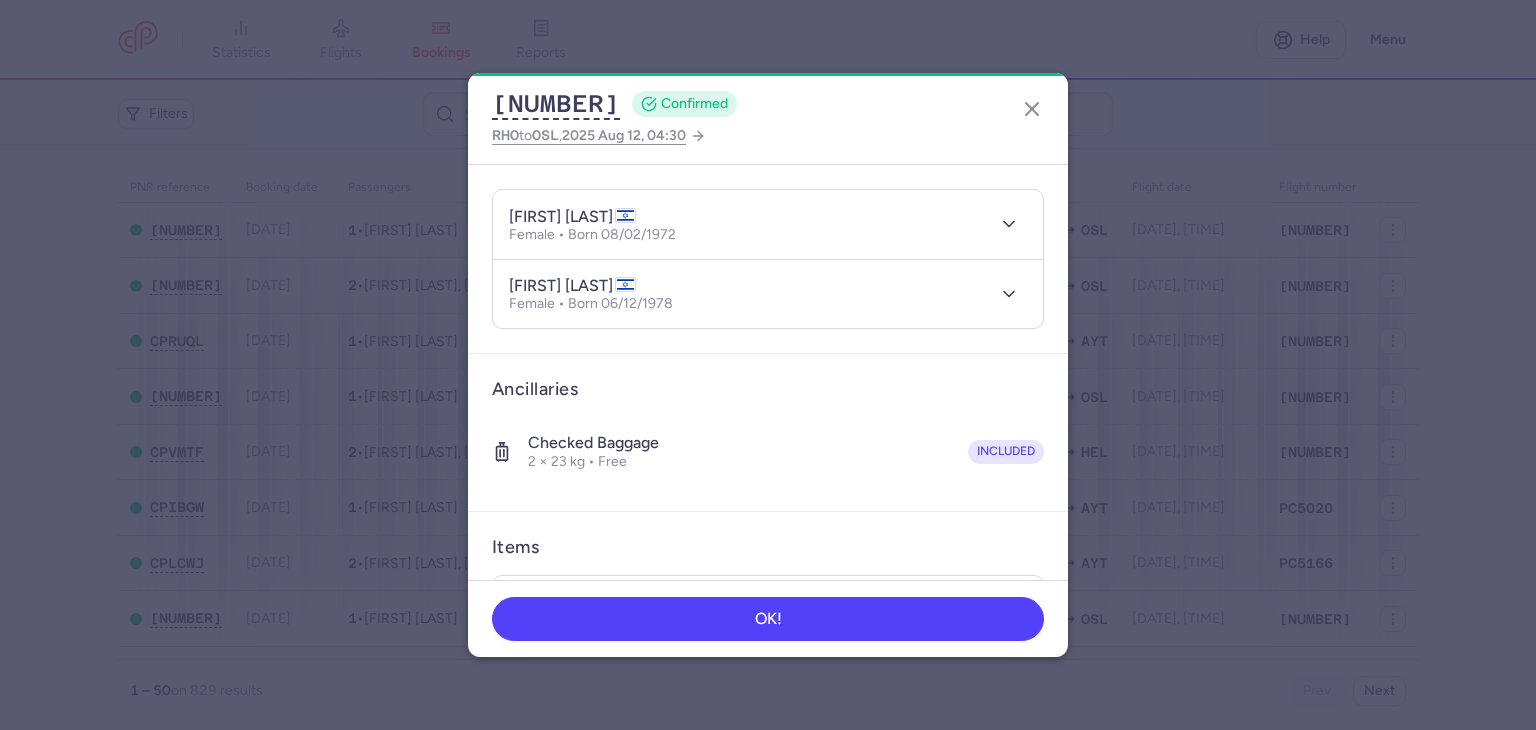 click on "[FIRST] [LAST] Female • Born 06/12/1978" at bounding box center [768, 294] 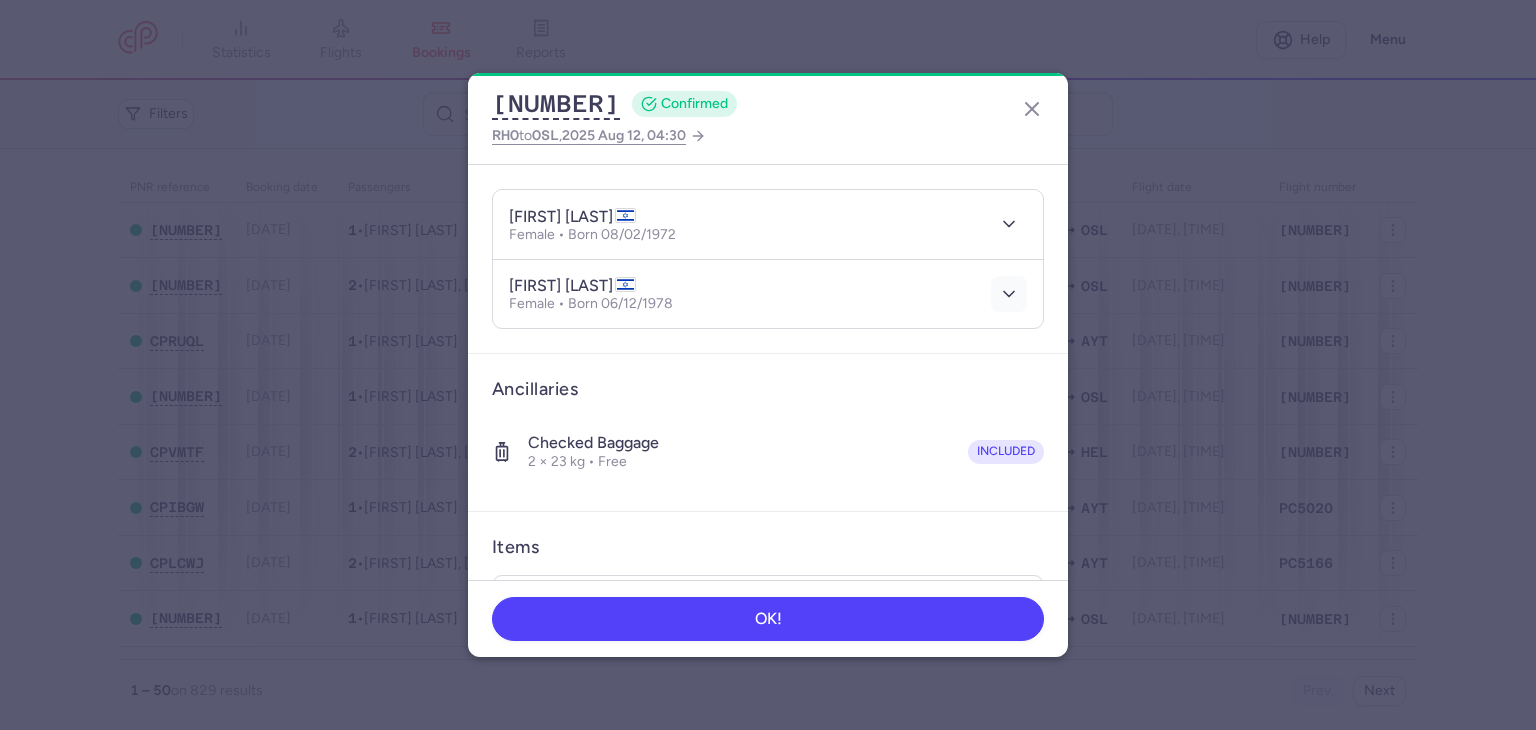 click 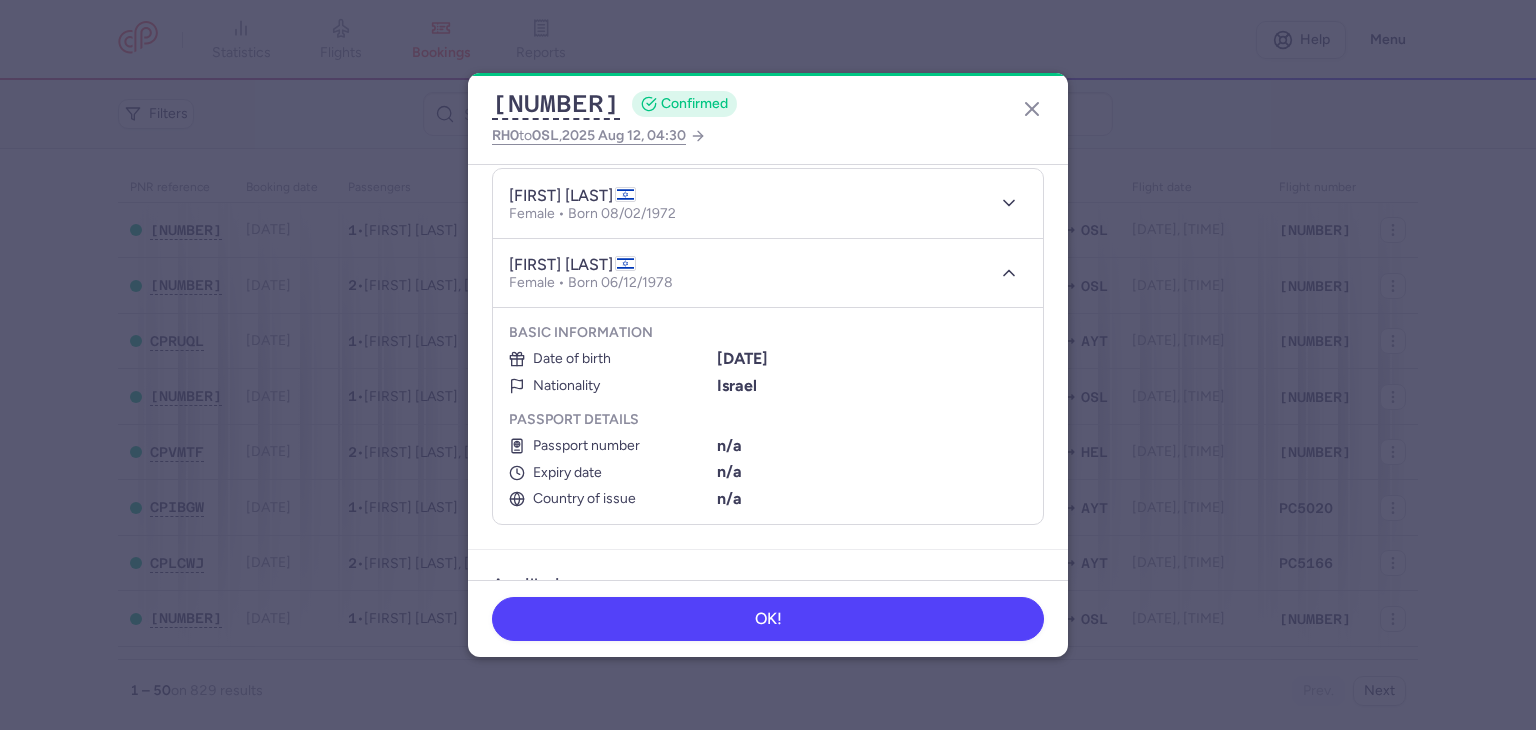 scroll, scrollTop: 239, scrollLeft: 0, axis: vertical 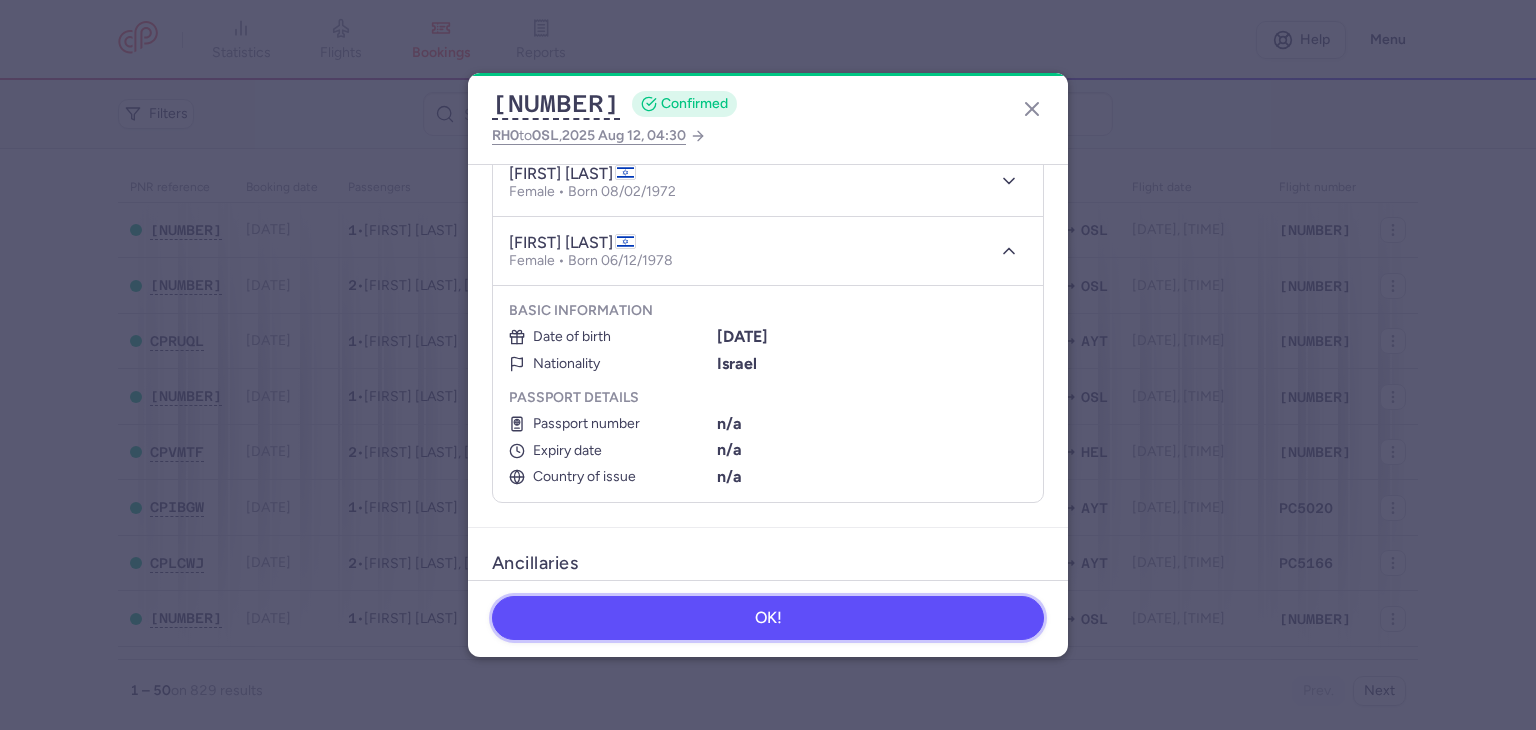 click on "OK!" at bounding box center (768, 618) 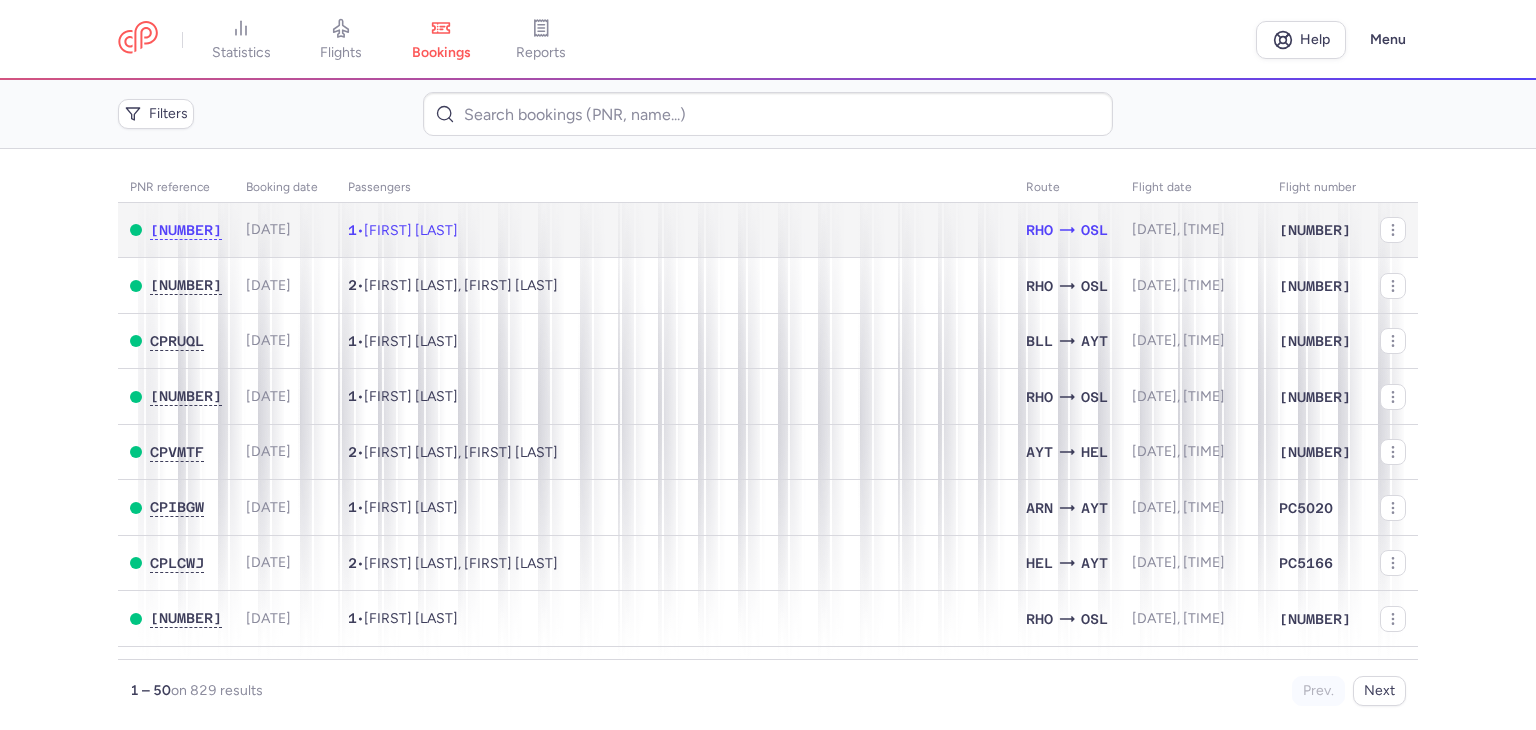 click on "1 • [FIRST] [LAST]" at bounding box center [675, 230] 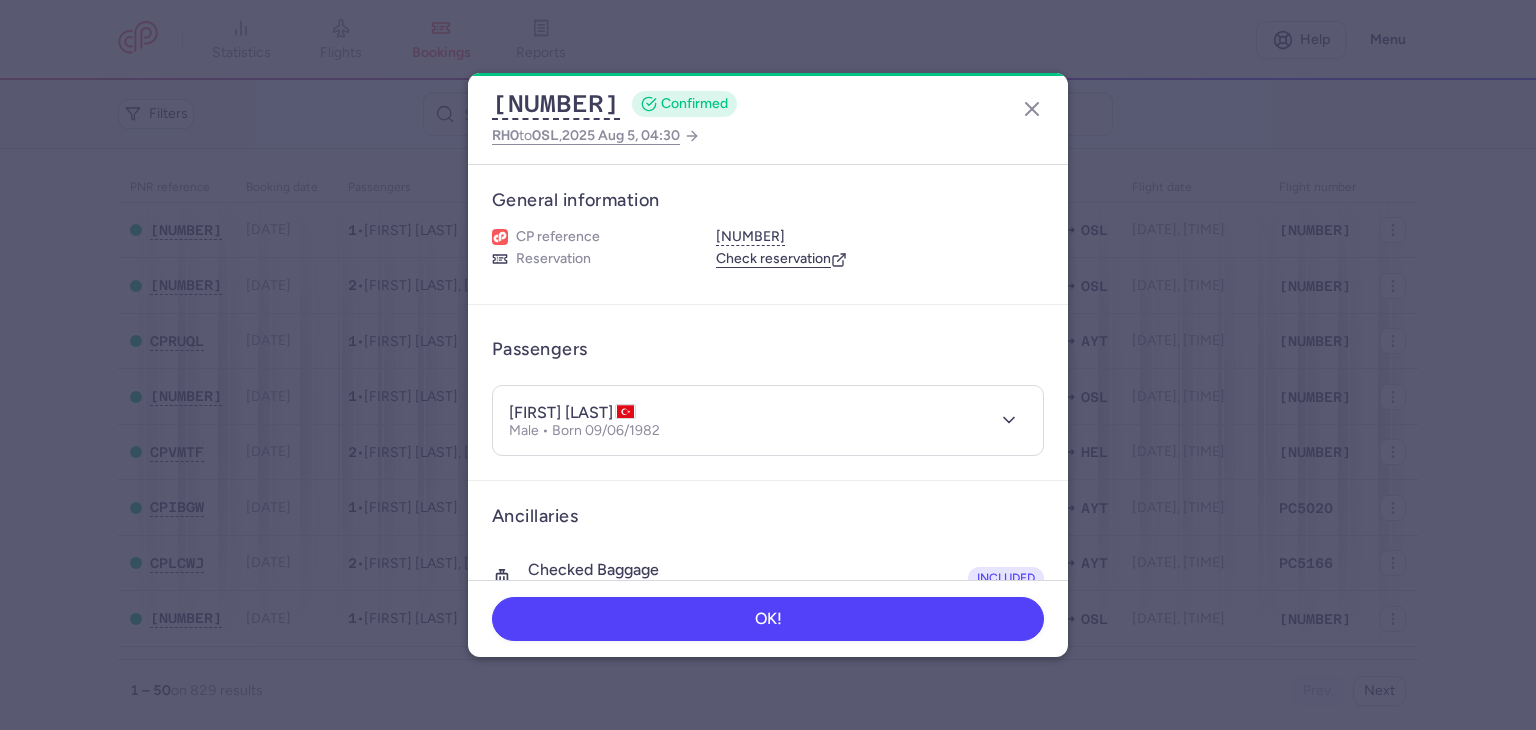 click on "[FIRST] [LAST] Male • Born 09/06/1982" at bounding box center [768, 420] 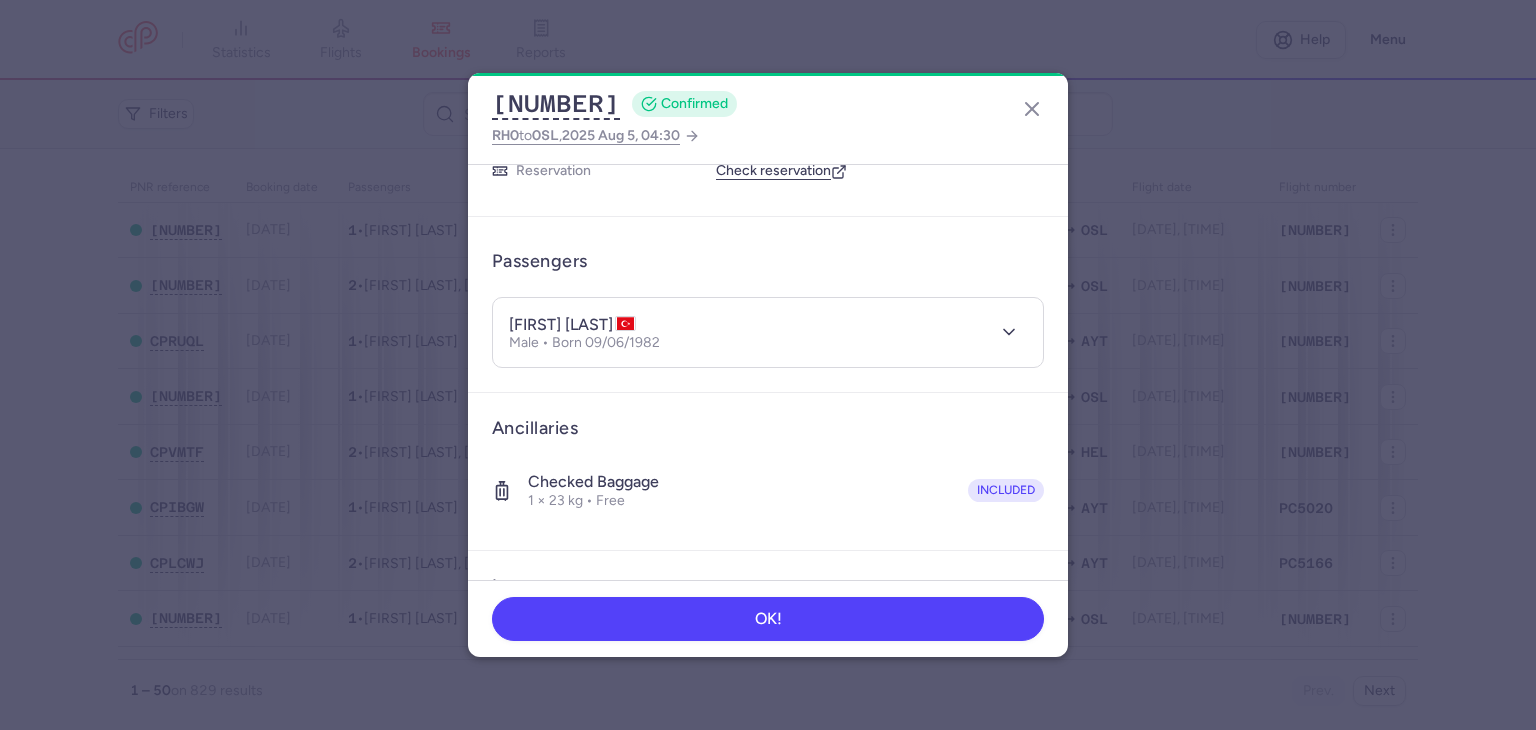 scroll, scrollTop: 97, scrollLeft: 0, axis: vertical 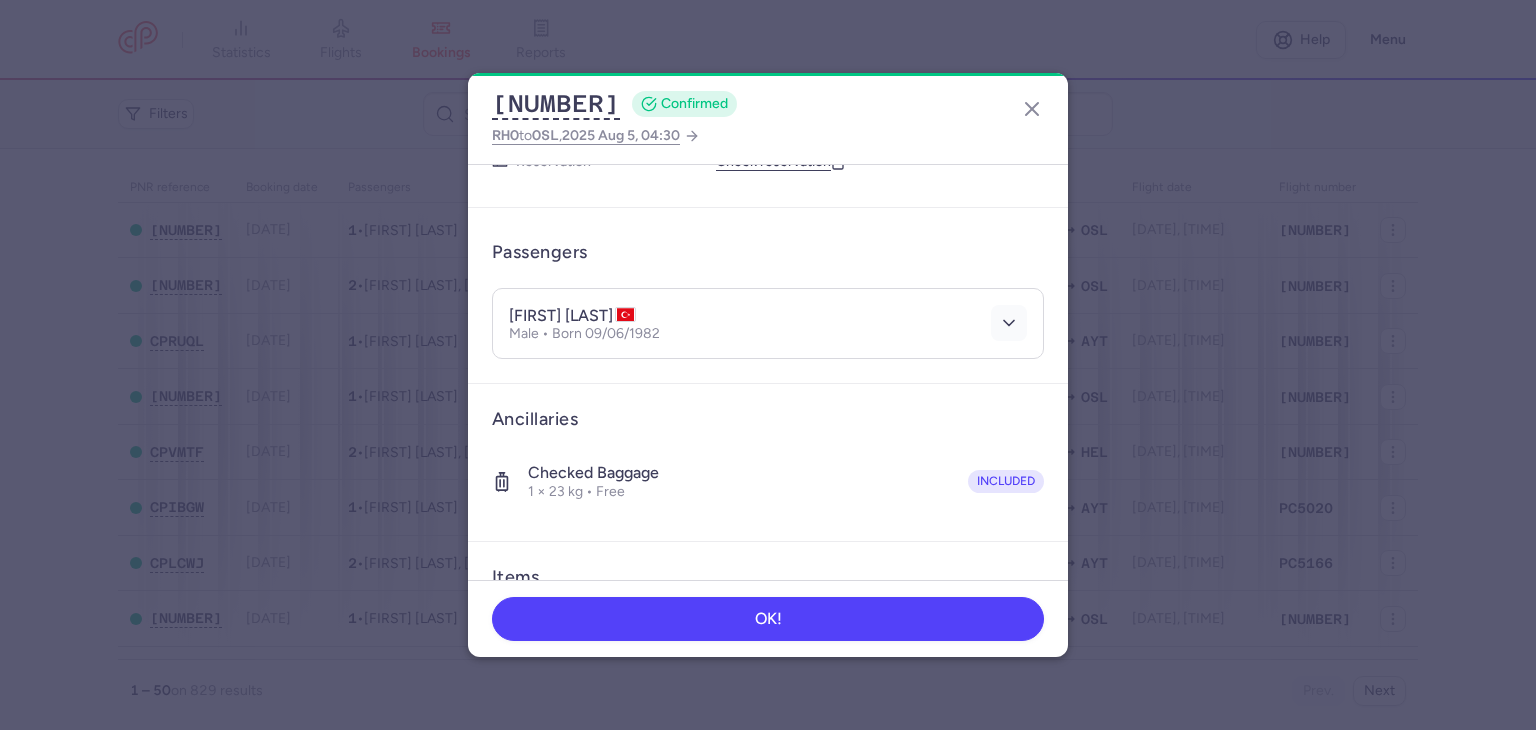 click at bounding box center [1009, 323] 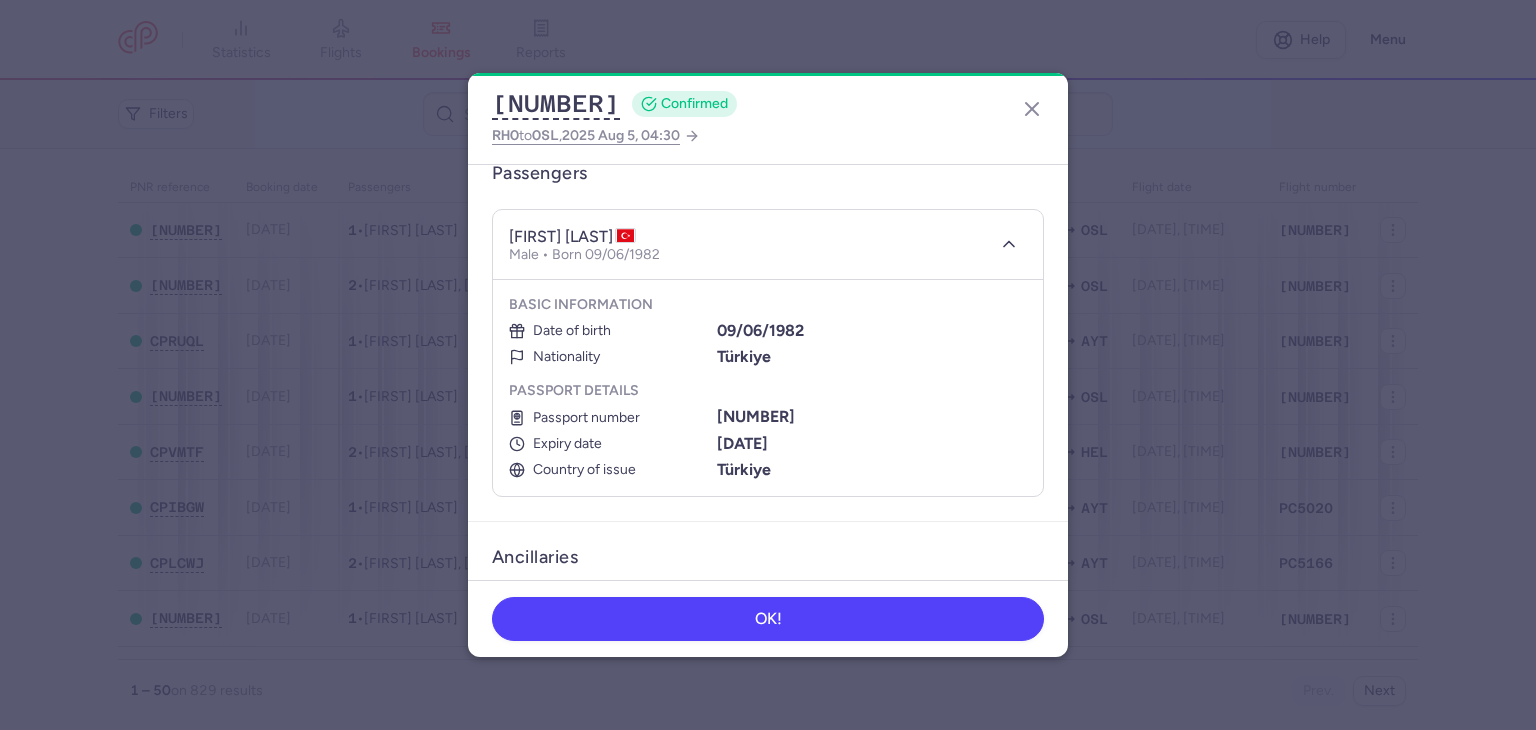 scroll, scrollTop: 170, scrollLeft: 0, axis: vertical 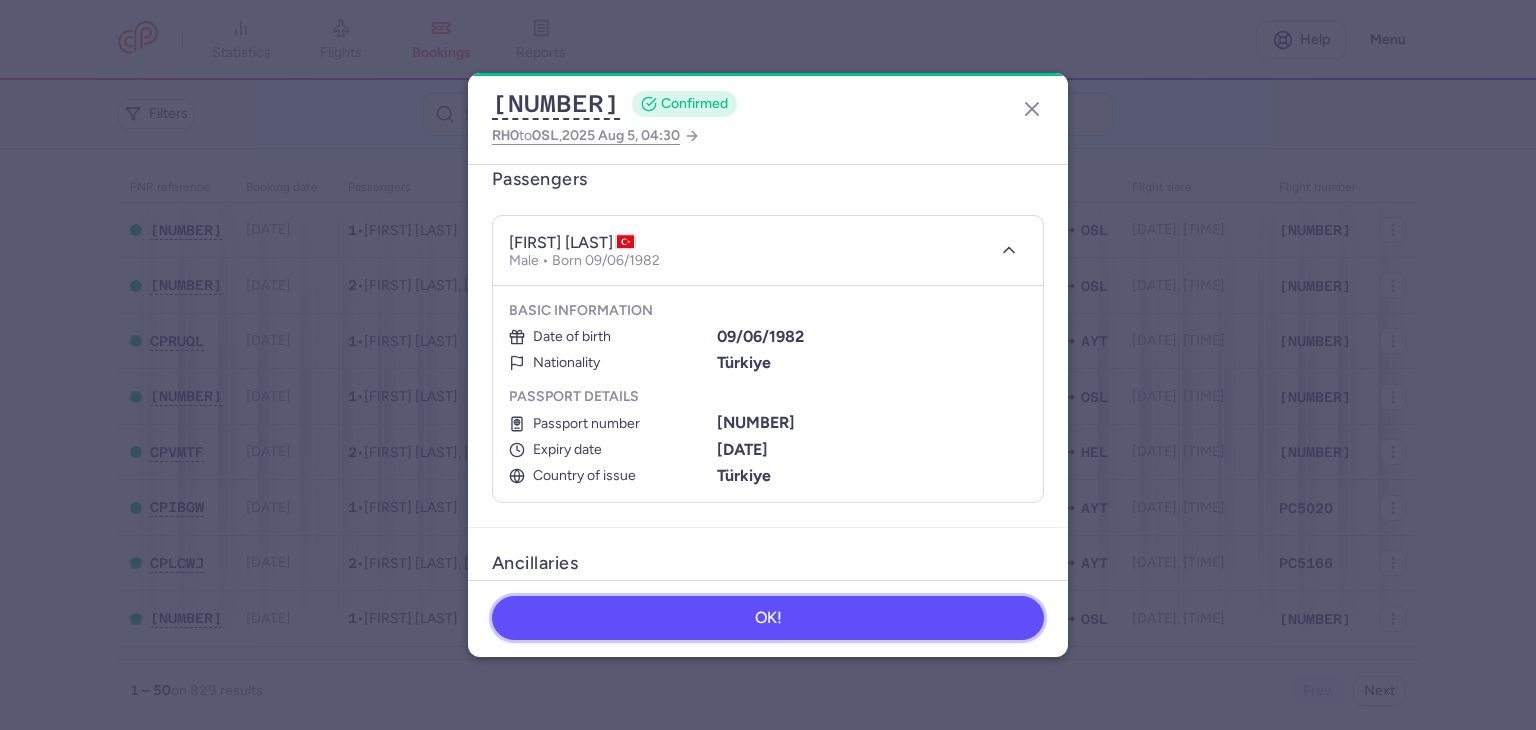 drag, startPoint x: 675, startPoint y: 623, endPoint x: 674, endPoint y: 606, distance: 17.029387 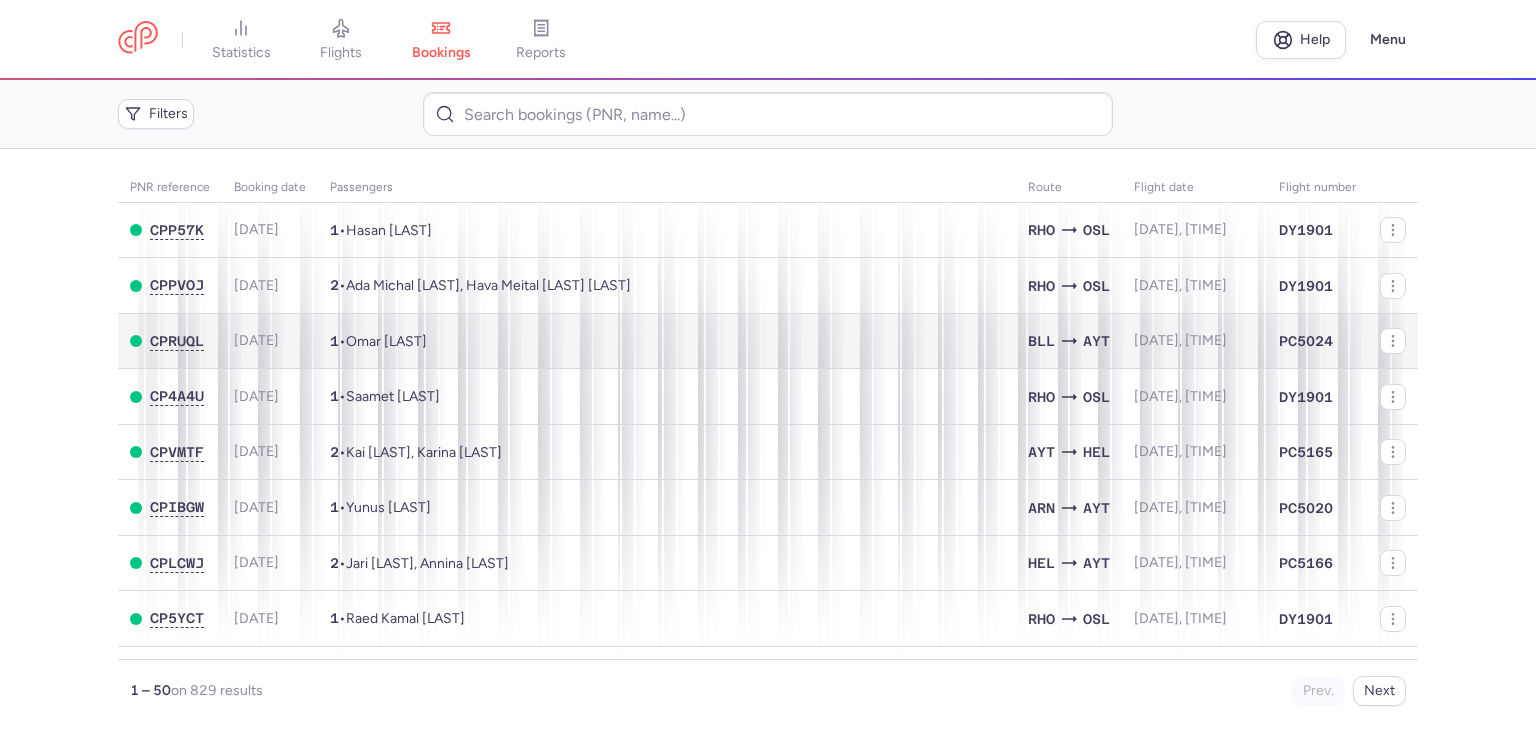 scroll, scrollTop: 0, scrollLeft: 0, axis: both 